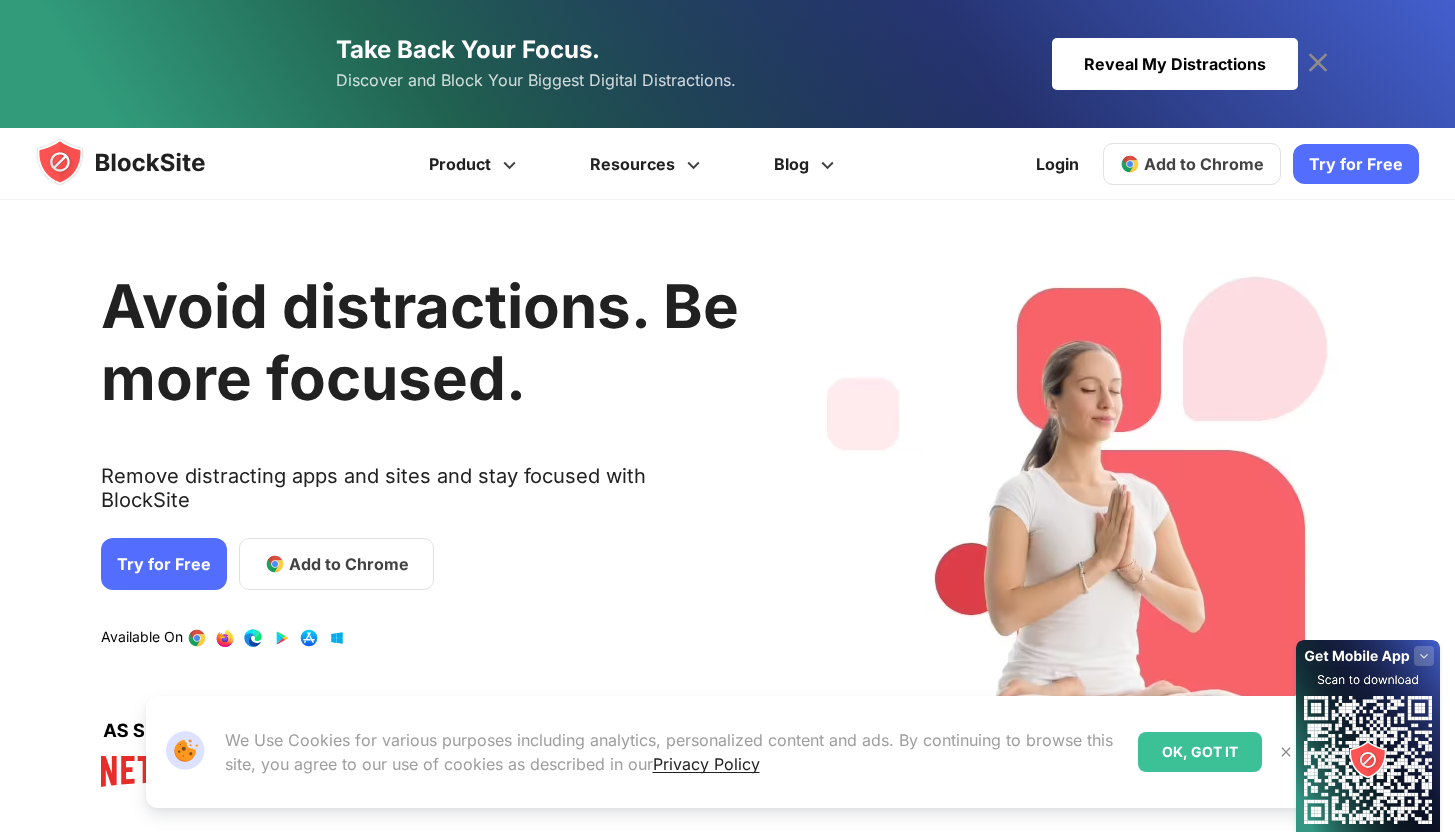 scroll, scrollTop: 0, scrollLeft: 0, axis: both 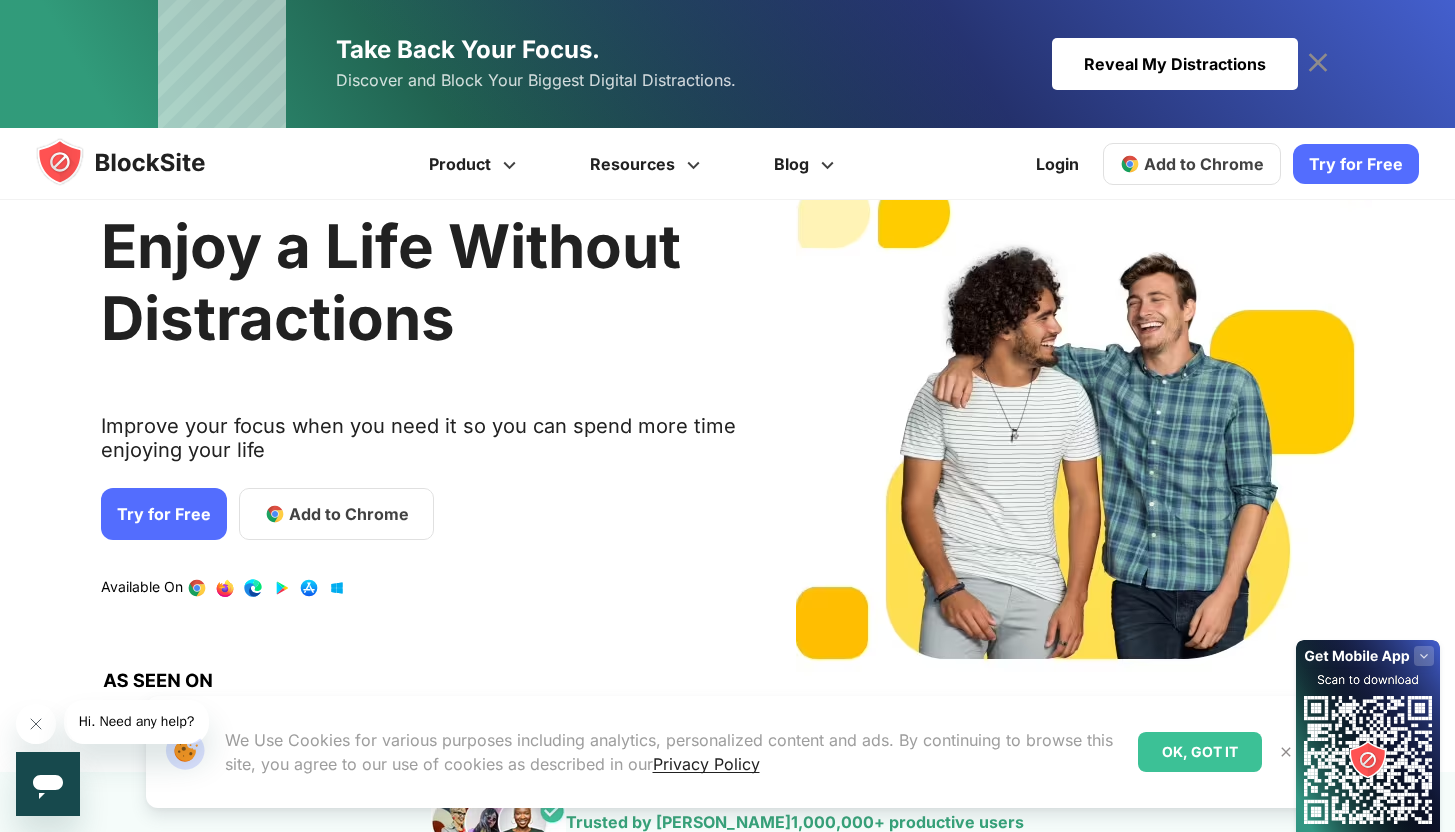 click on "Try for Free" at bounding box center (1356, 164) 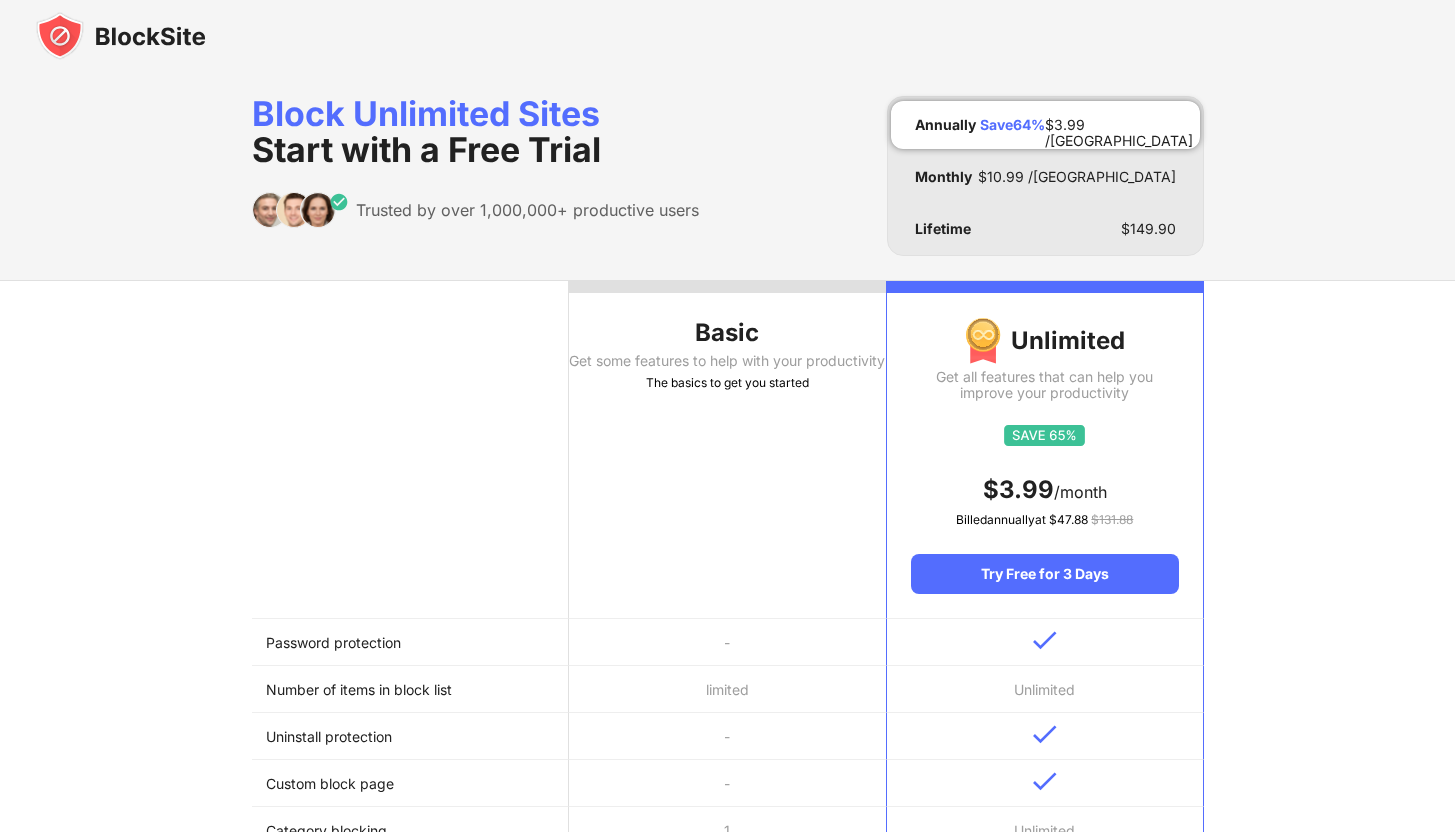 scroll, scrollTop: 0, scrollLeft: 0, axis: both 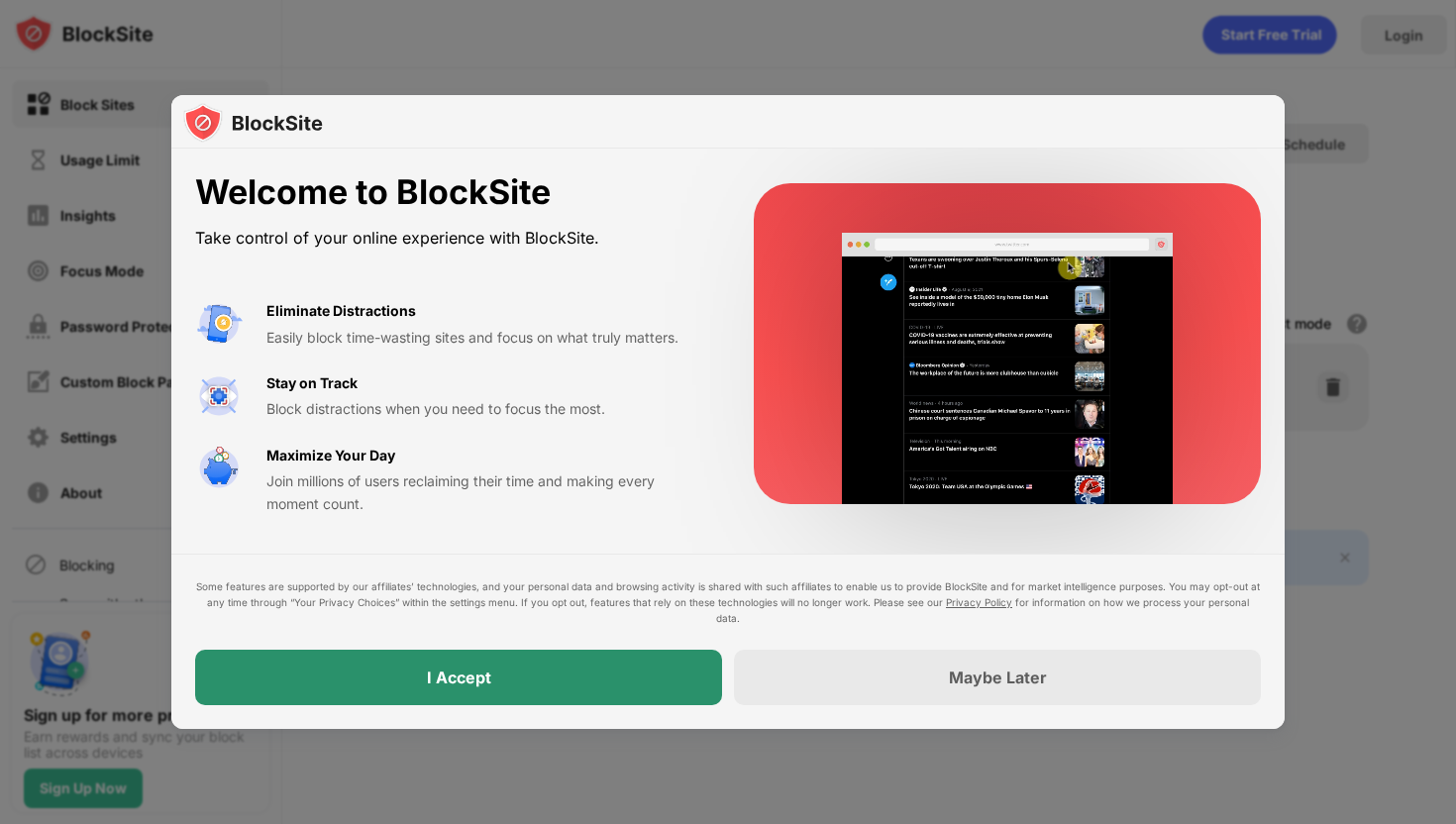 click on "I Accept" at bounding box center (459, 677) 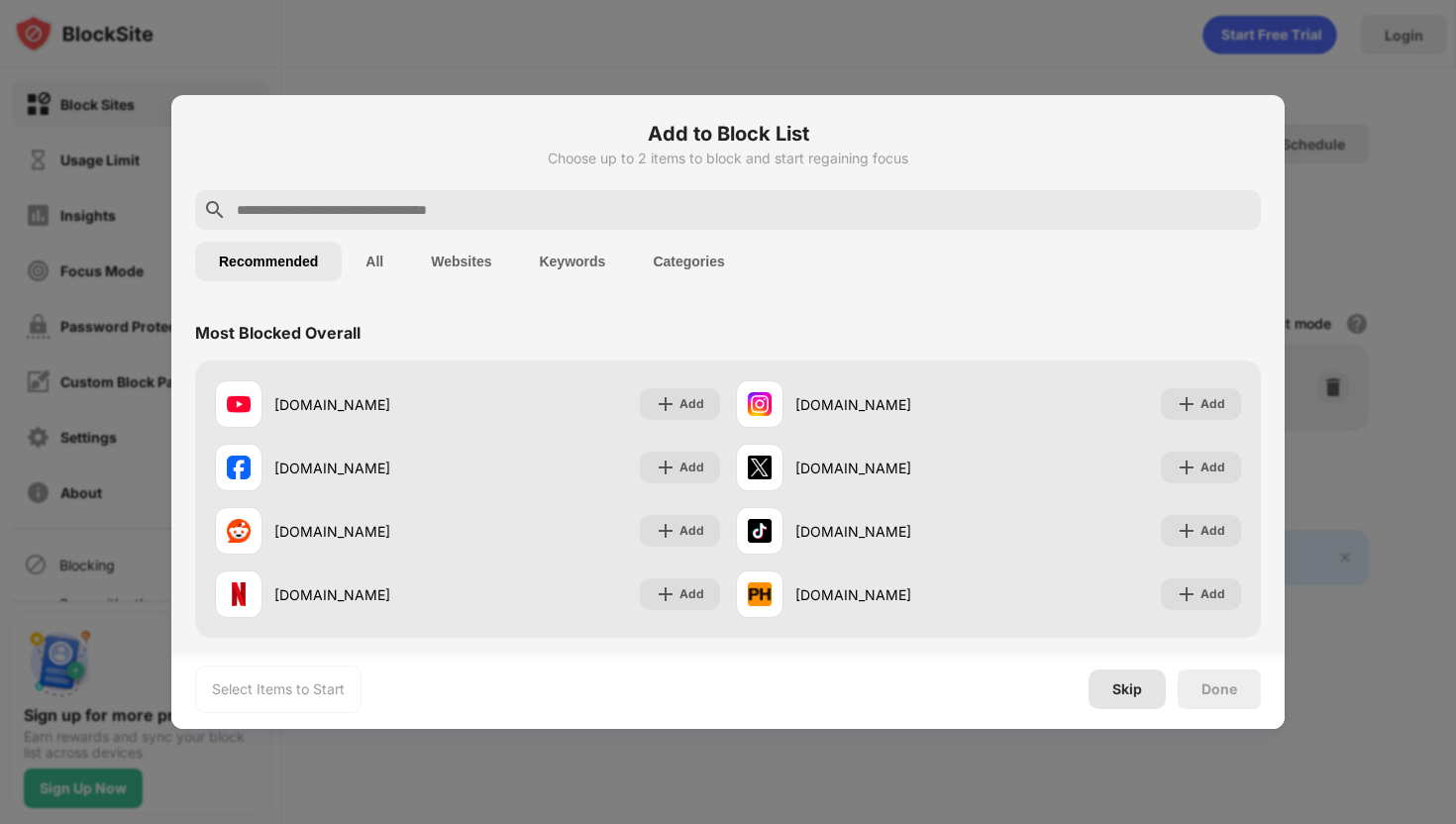 click on "Skip" at bounding box center [1127, 689] 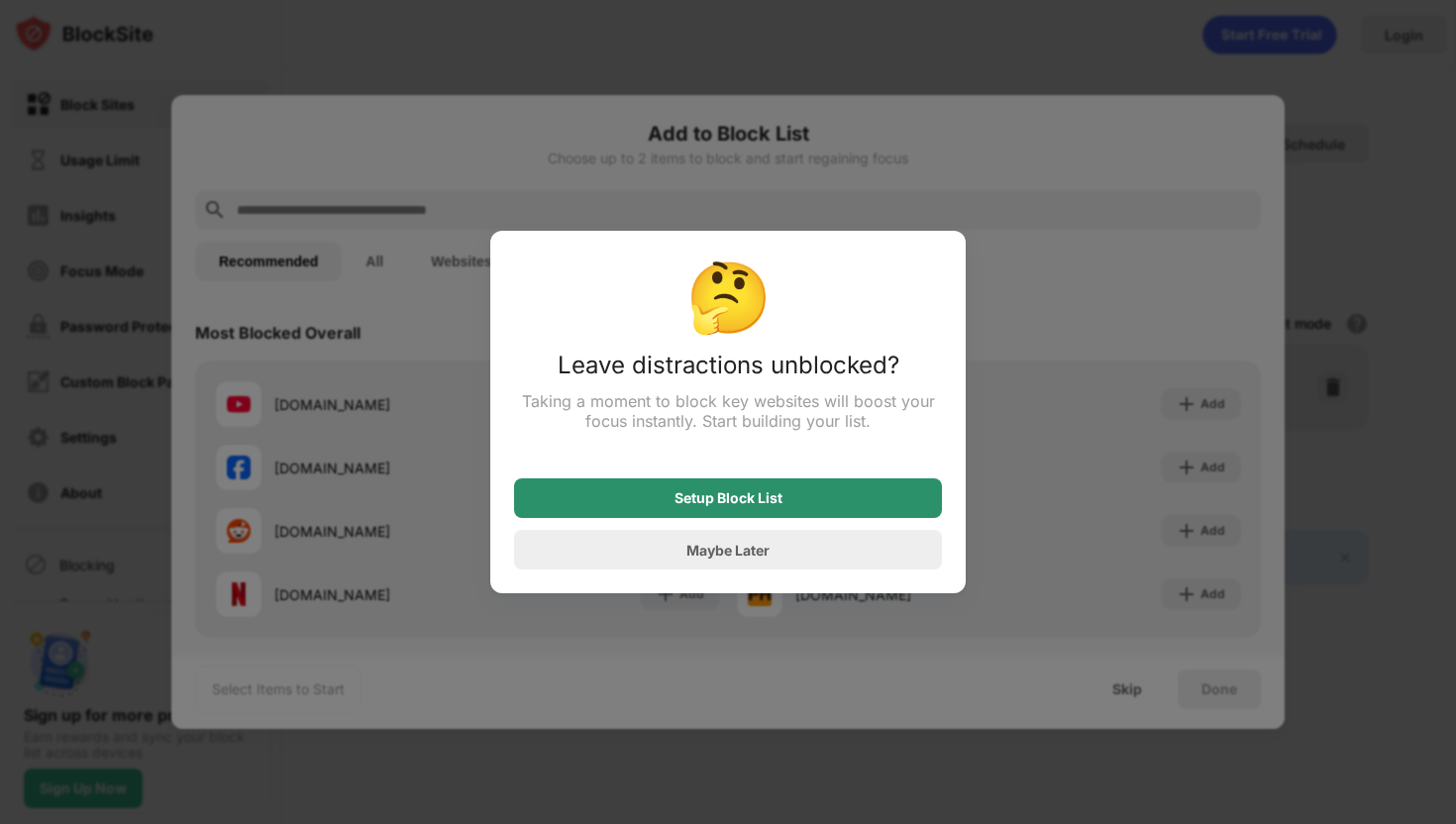 click on "Setup Block List" at bounding box center (728, 498) 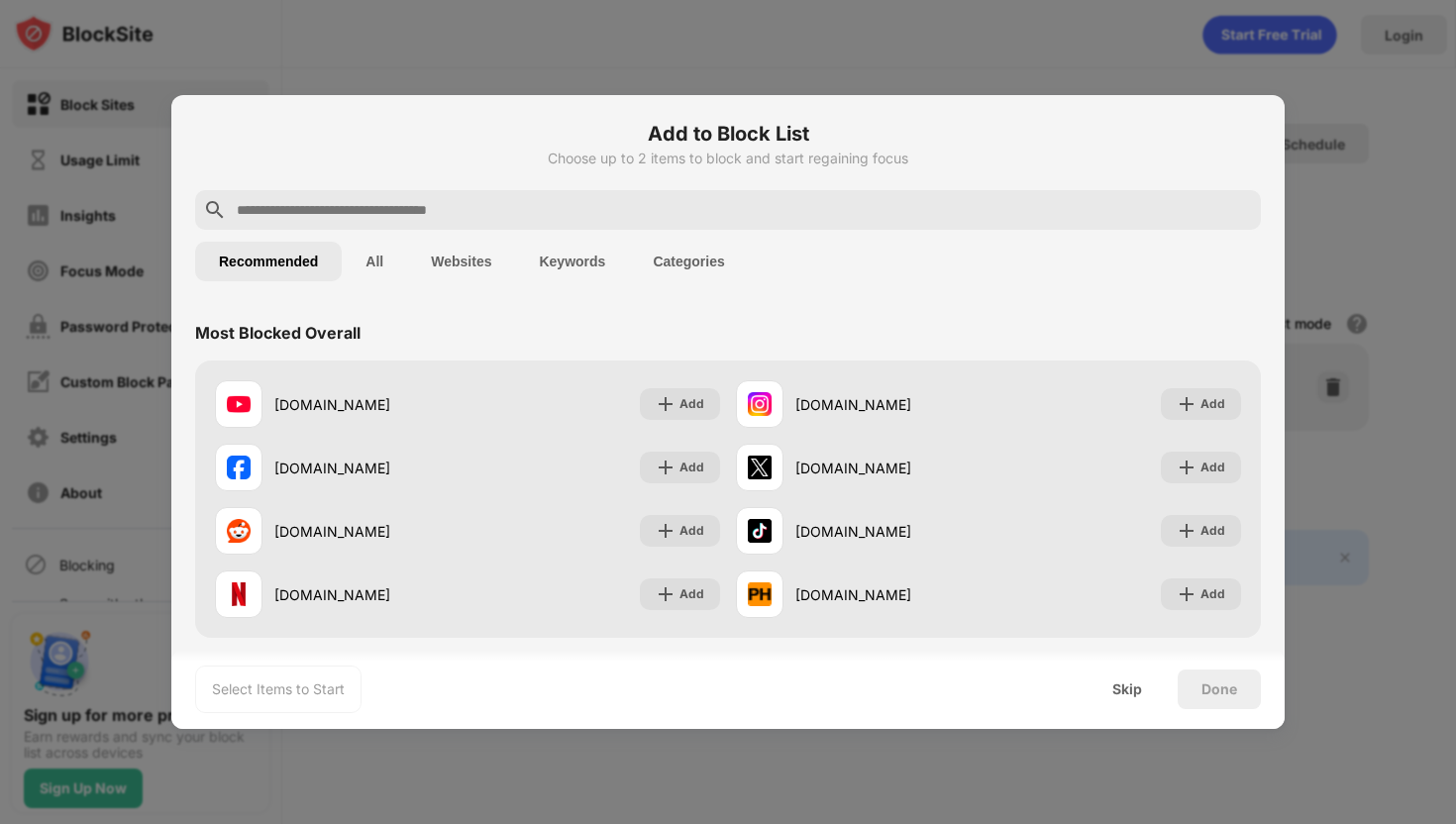 click on "Recommended All Websites Keywords Categories" at bounding box center [728, 261] 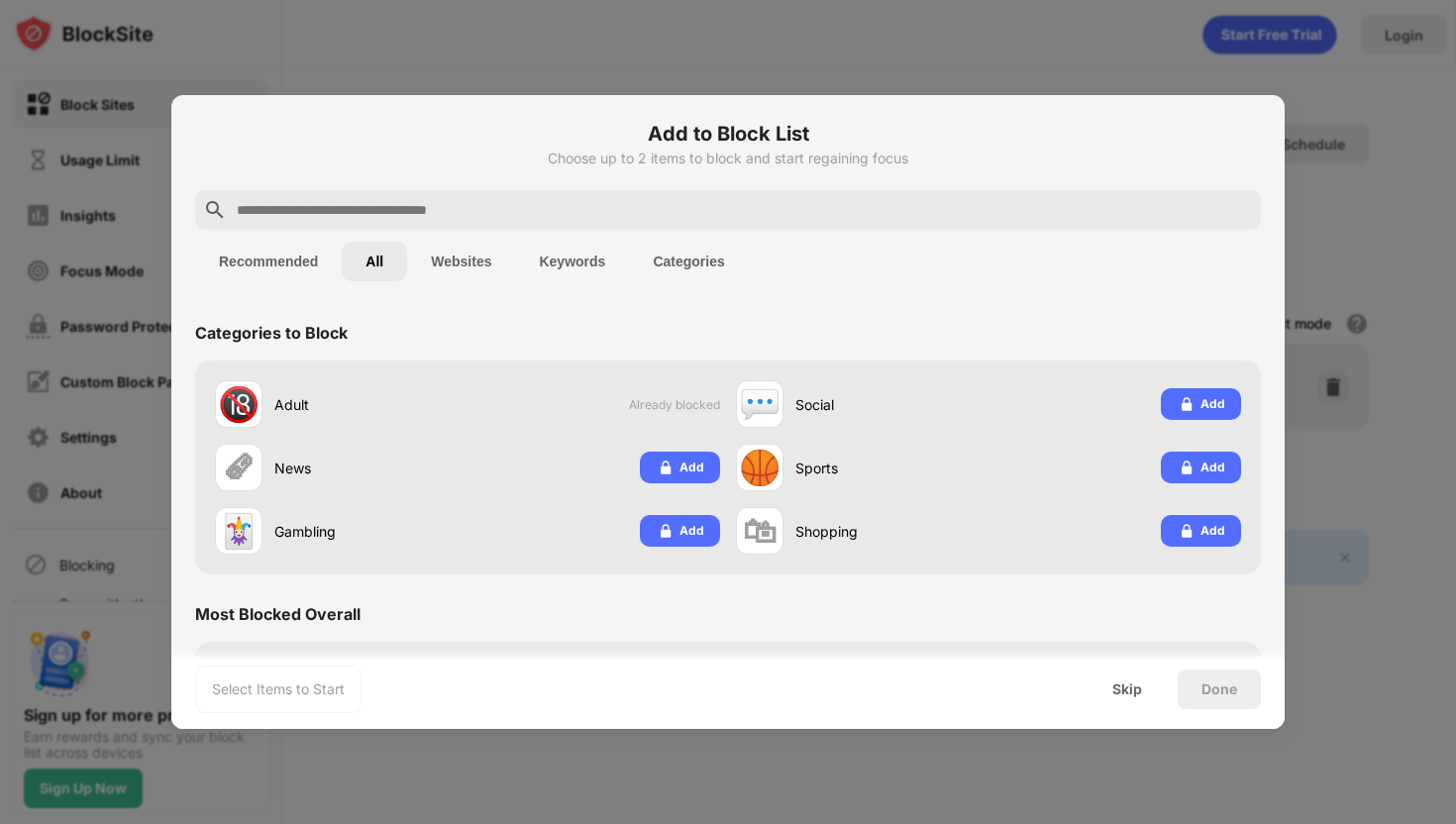 click on "Websites" at bounding box center (461, 261) 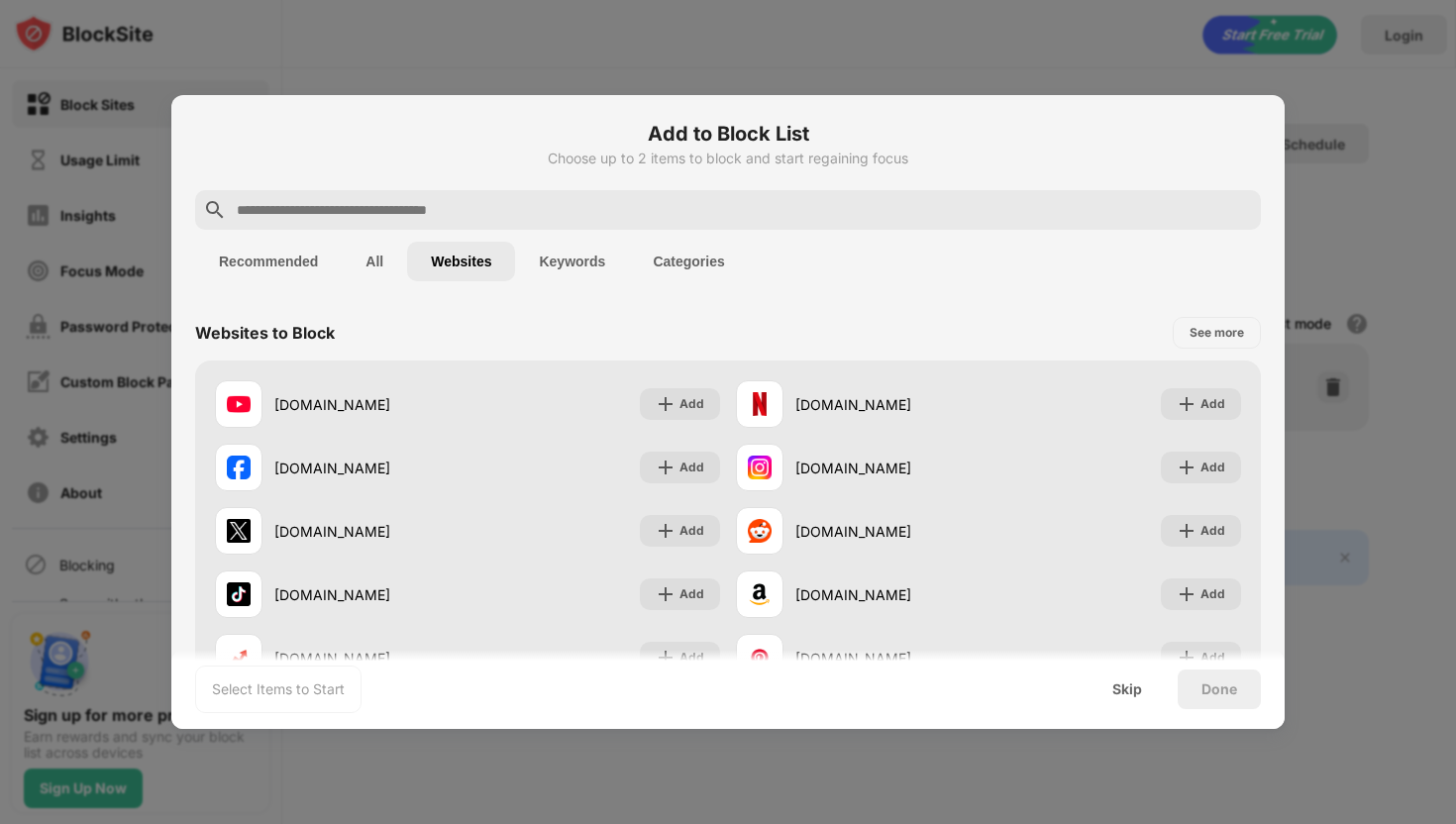 click on "Recommended" at bounding box center [268, 261] 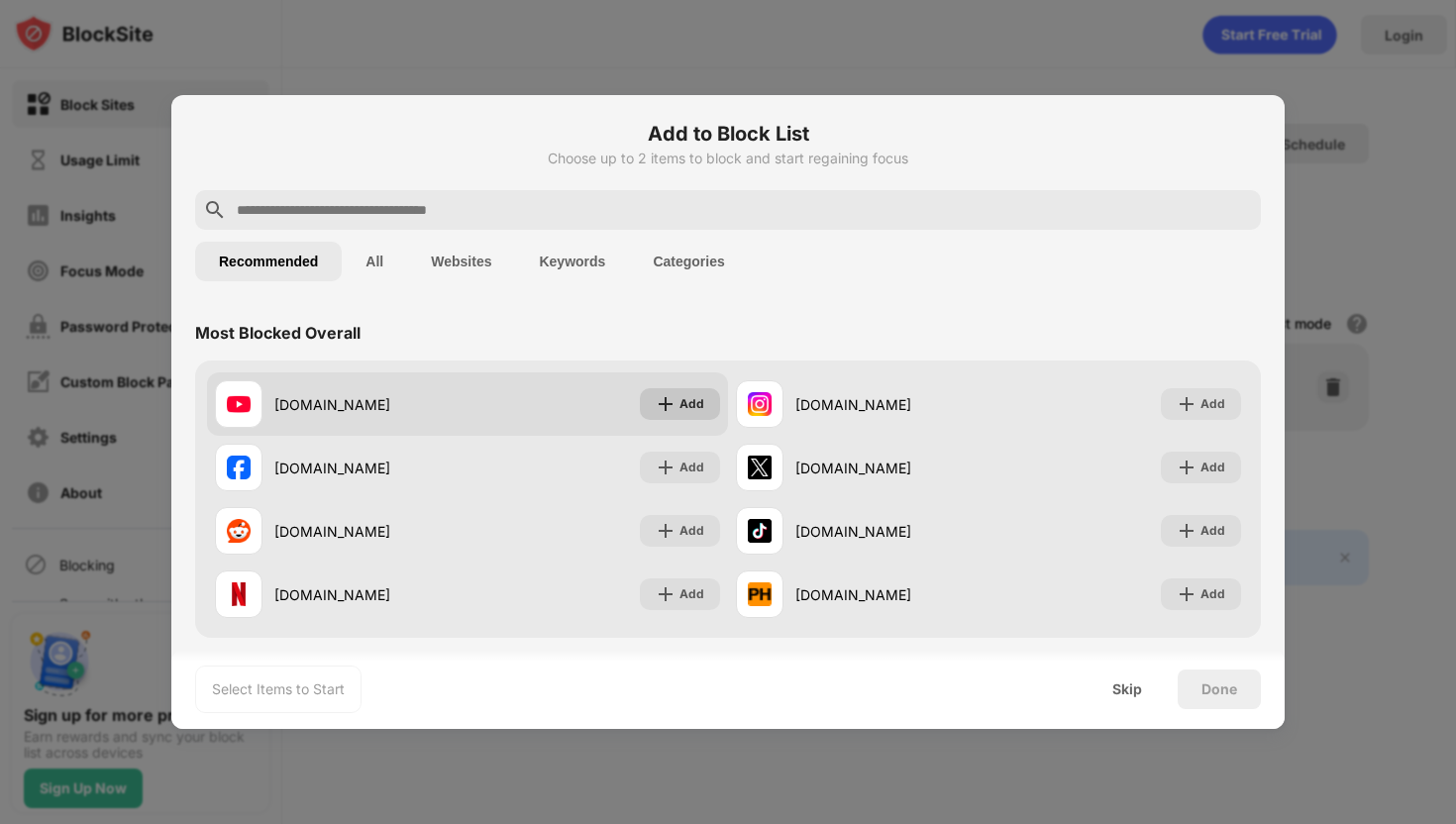 click on "Add" at bounding box center [679, 404] 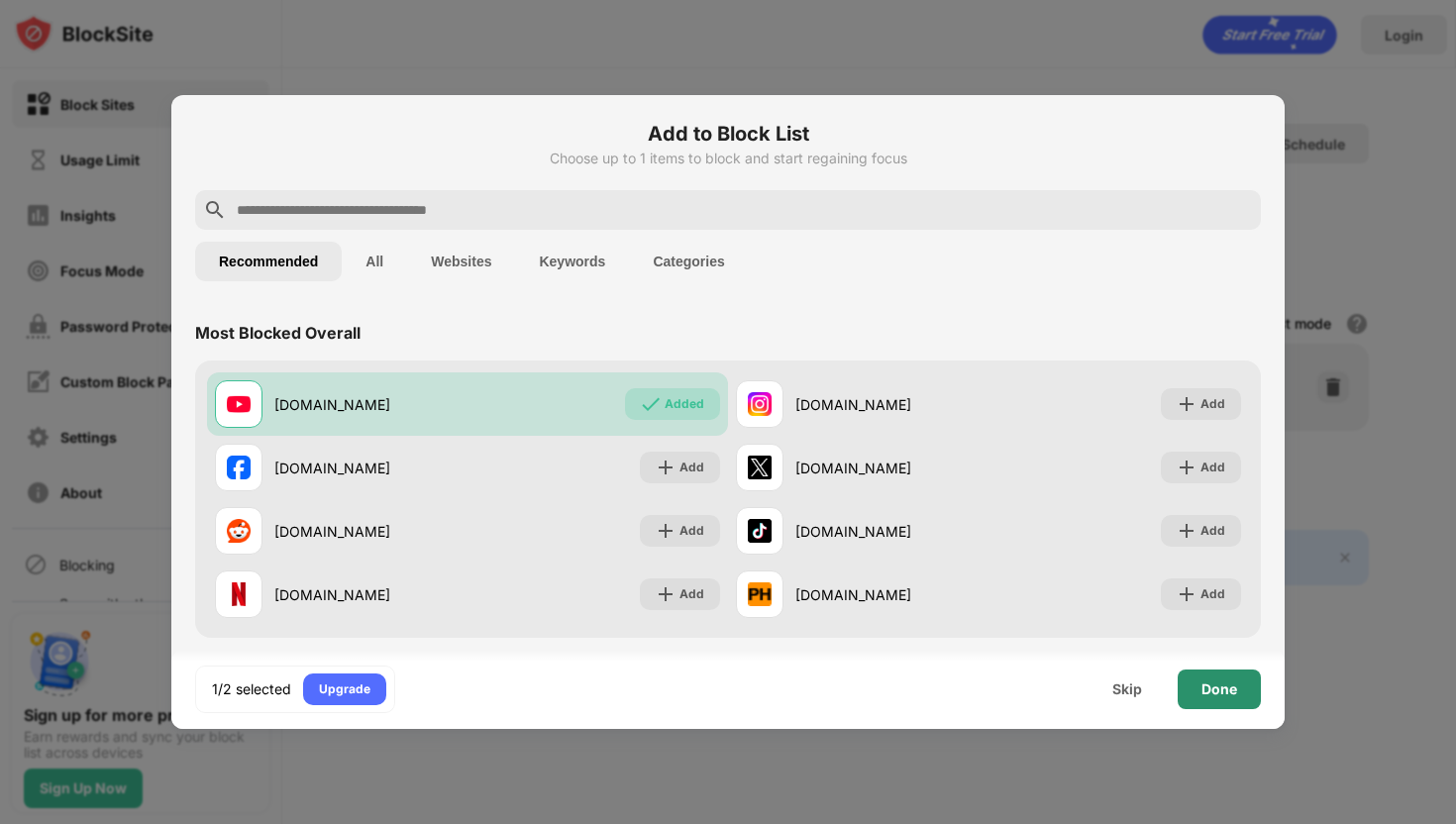 click on "Done" at bounding box center [1219, 689] 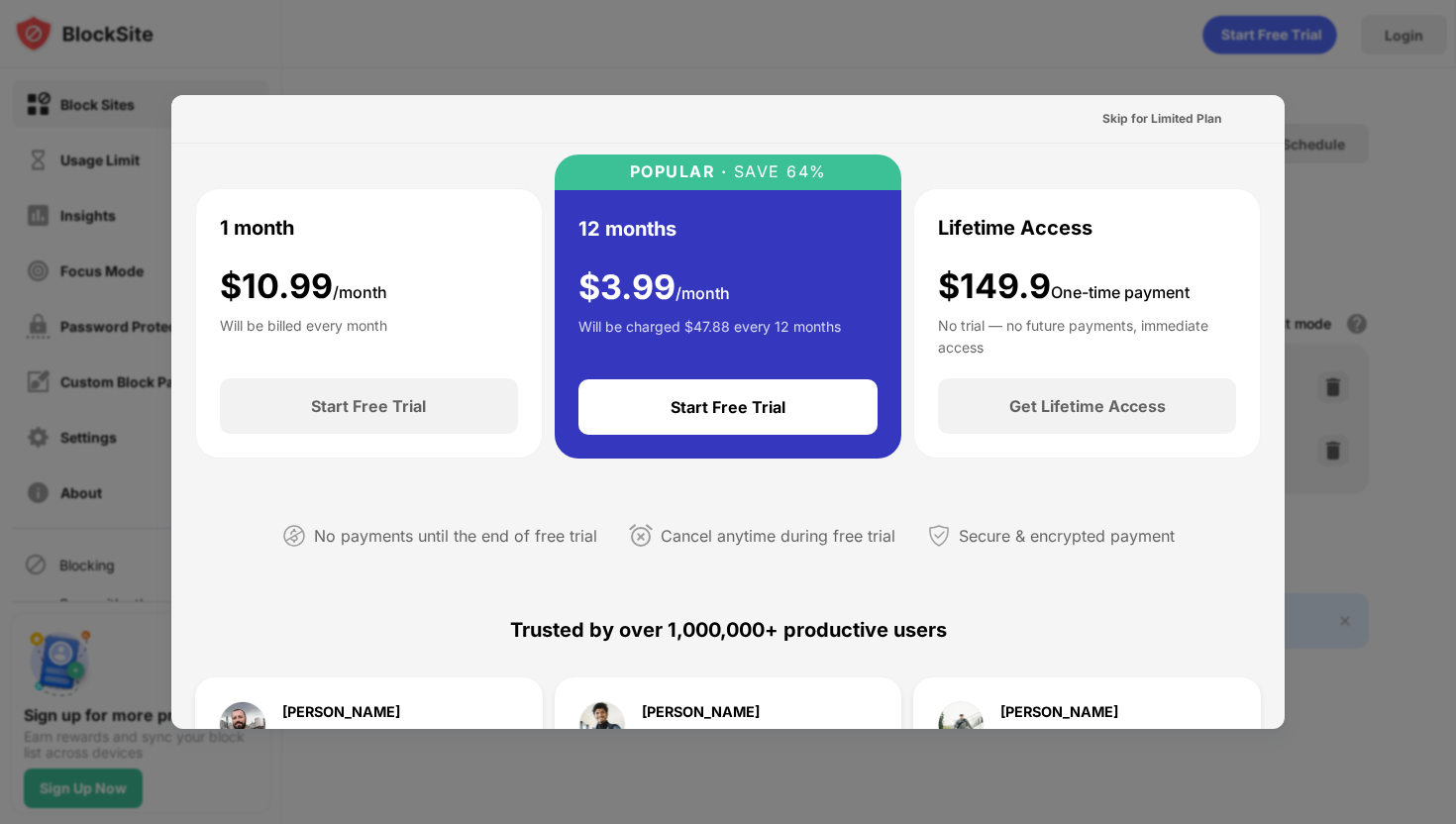 scroll, scrollTop: 0, scrollLeft: 0, axis: both 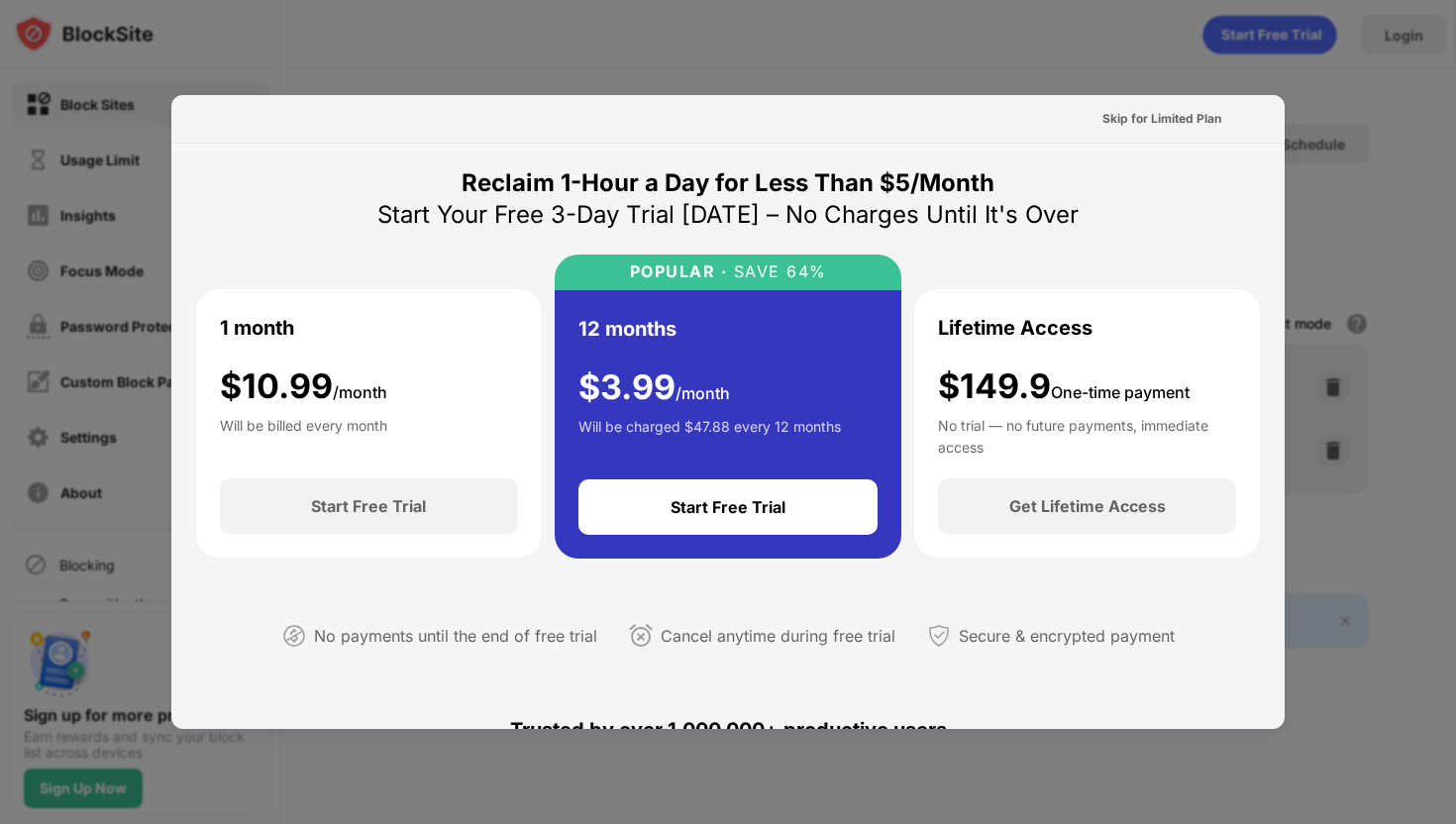 click at bounding box center (728, 412) 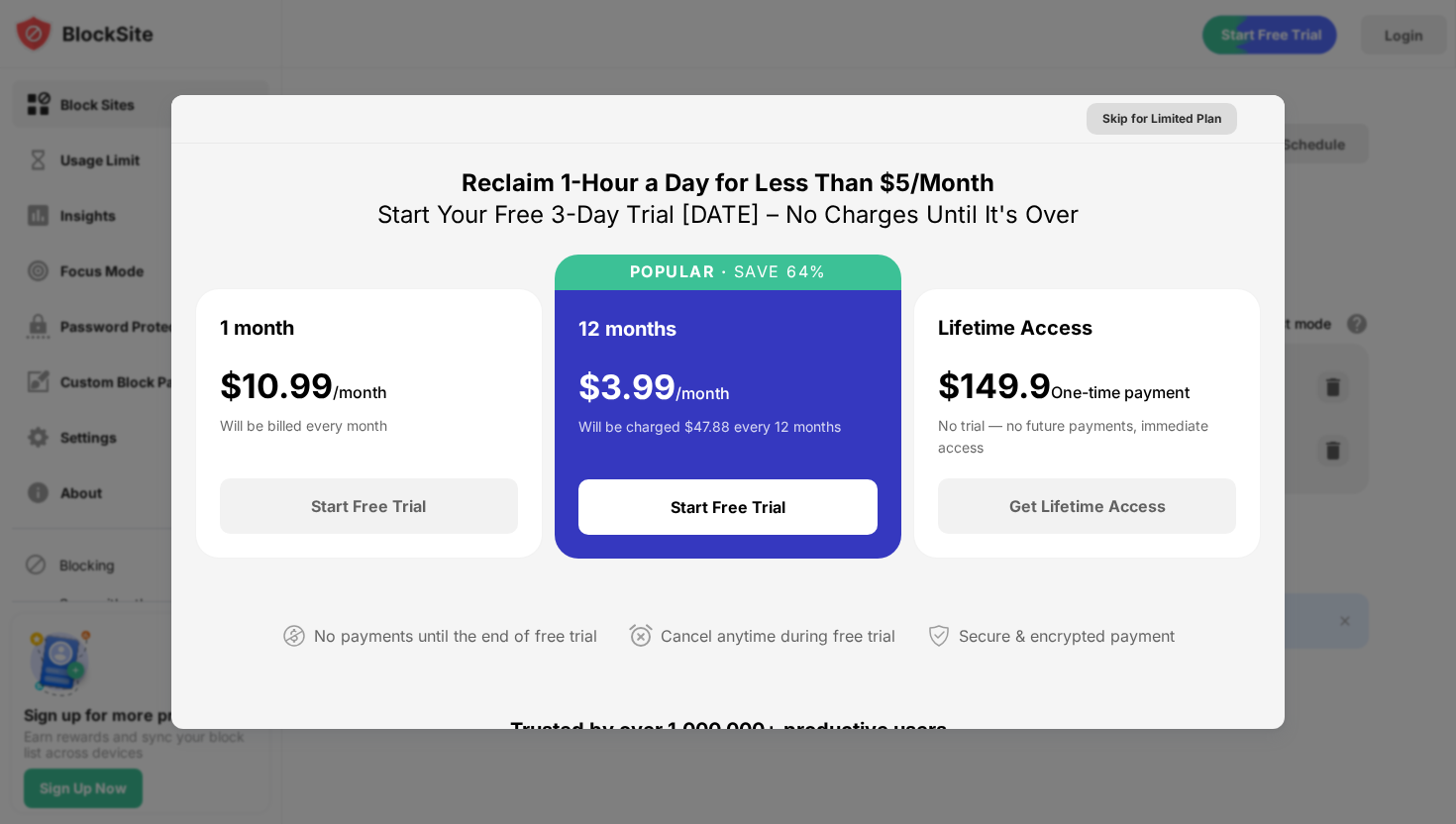 click on "Skip for Limited Plan" at bounding box center (1162, 119) 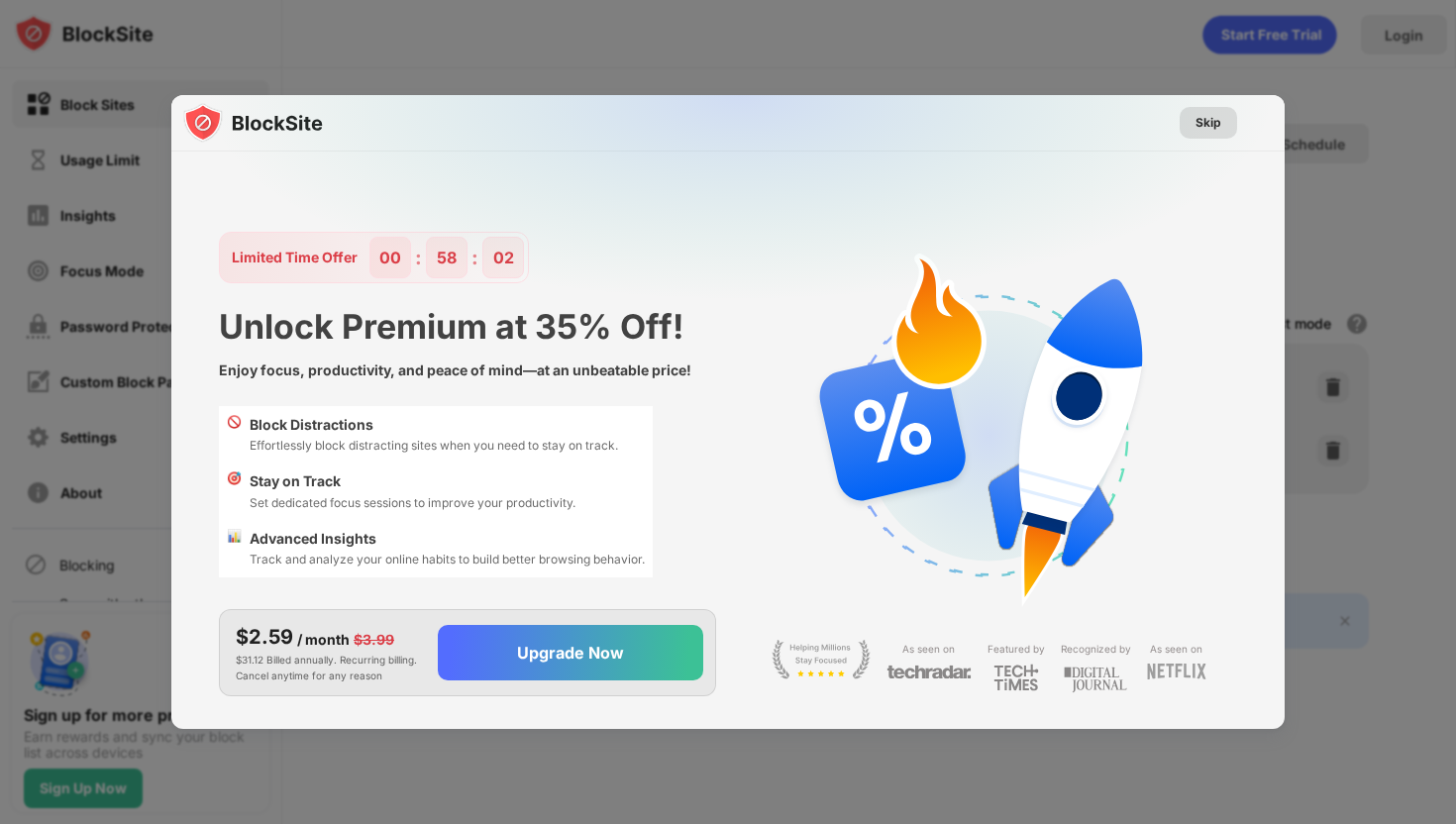 click on "Skip" at bounding box center (1208, 123) 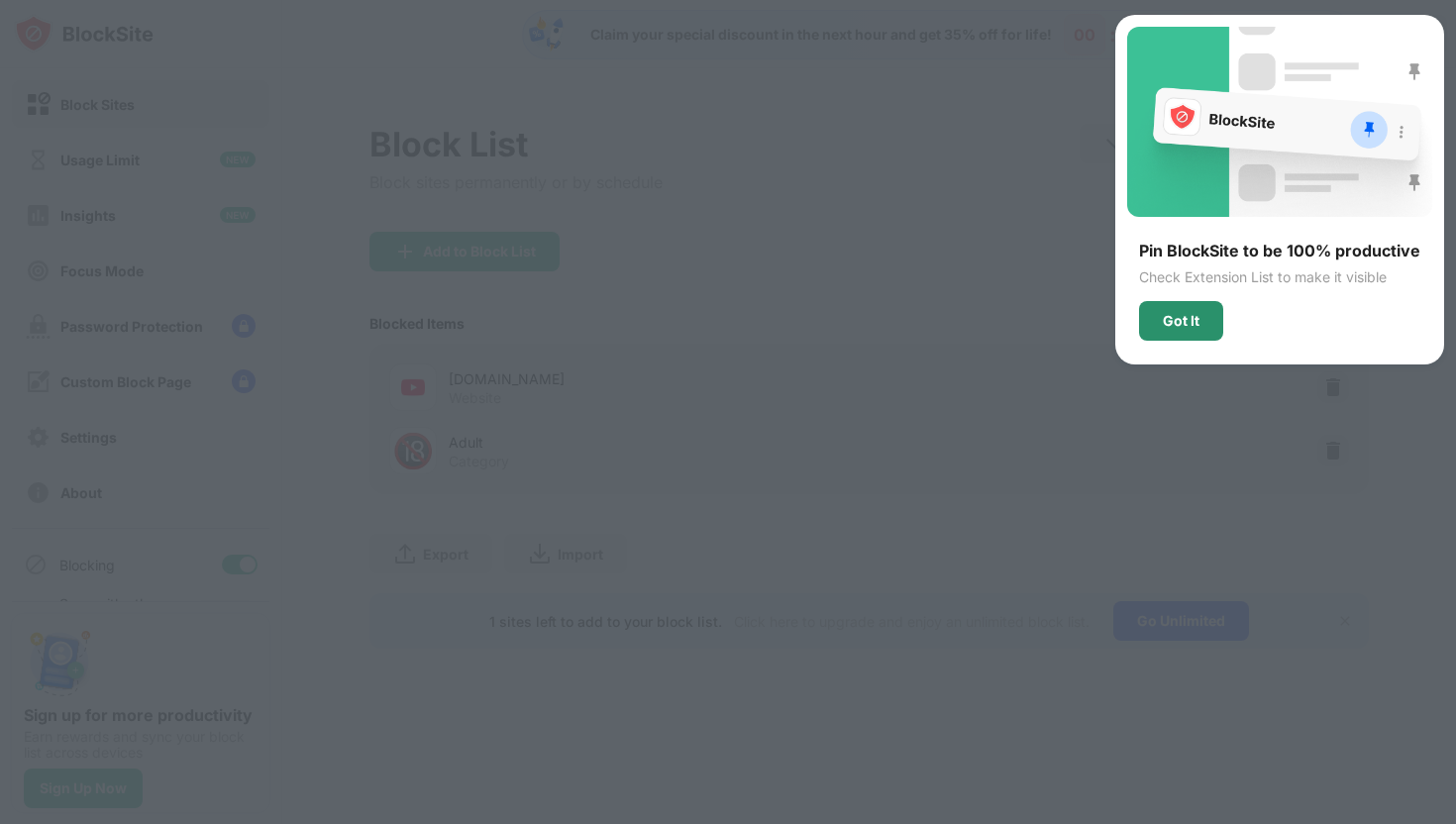 click on "Got It" at bounding box center (1181, 321) 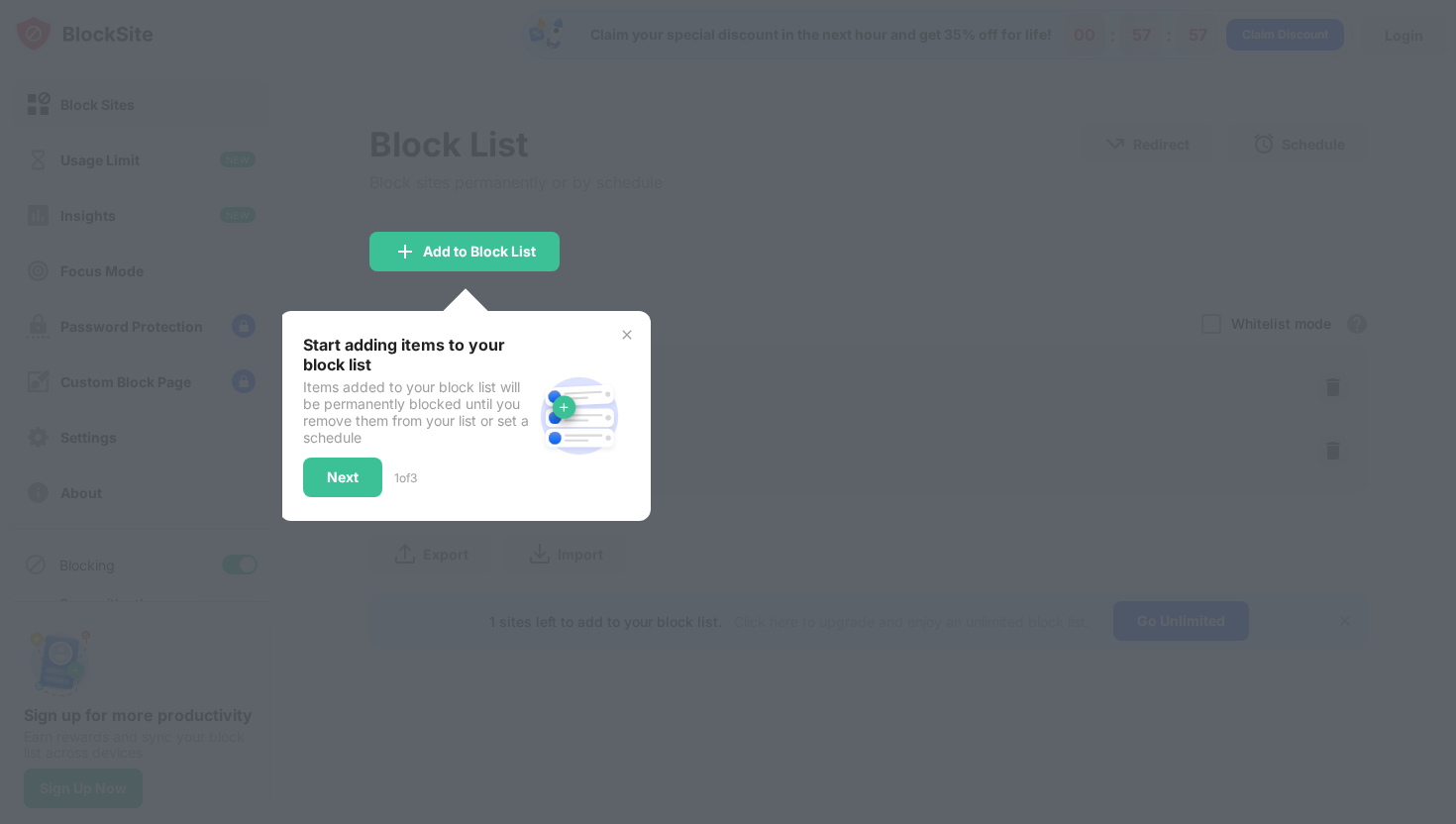 click at bounding box center (627, 335) 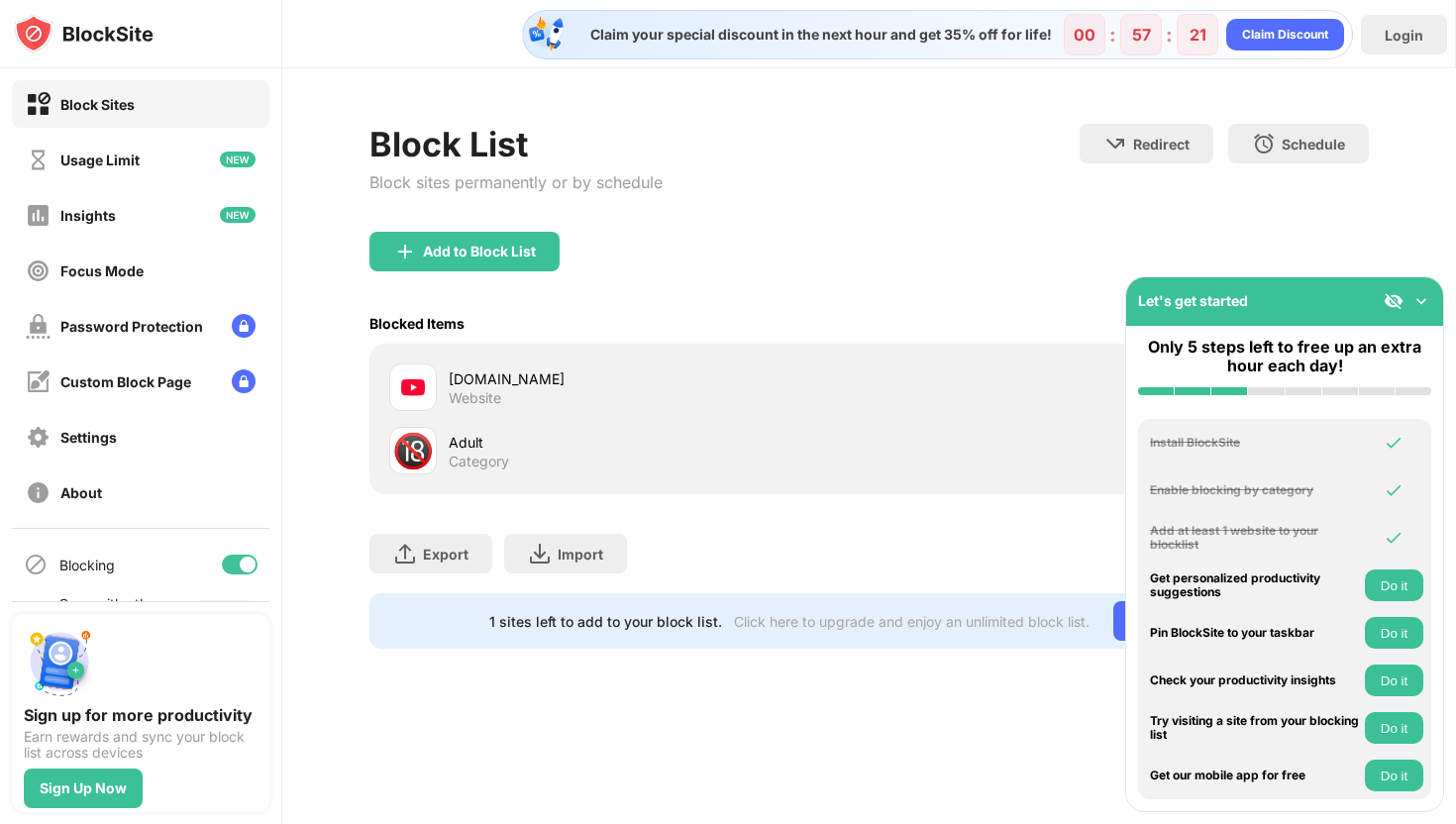 click at bounding box center [1421, 301] 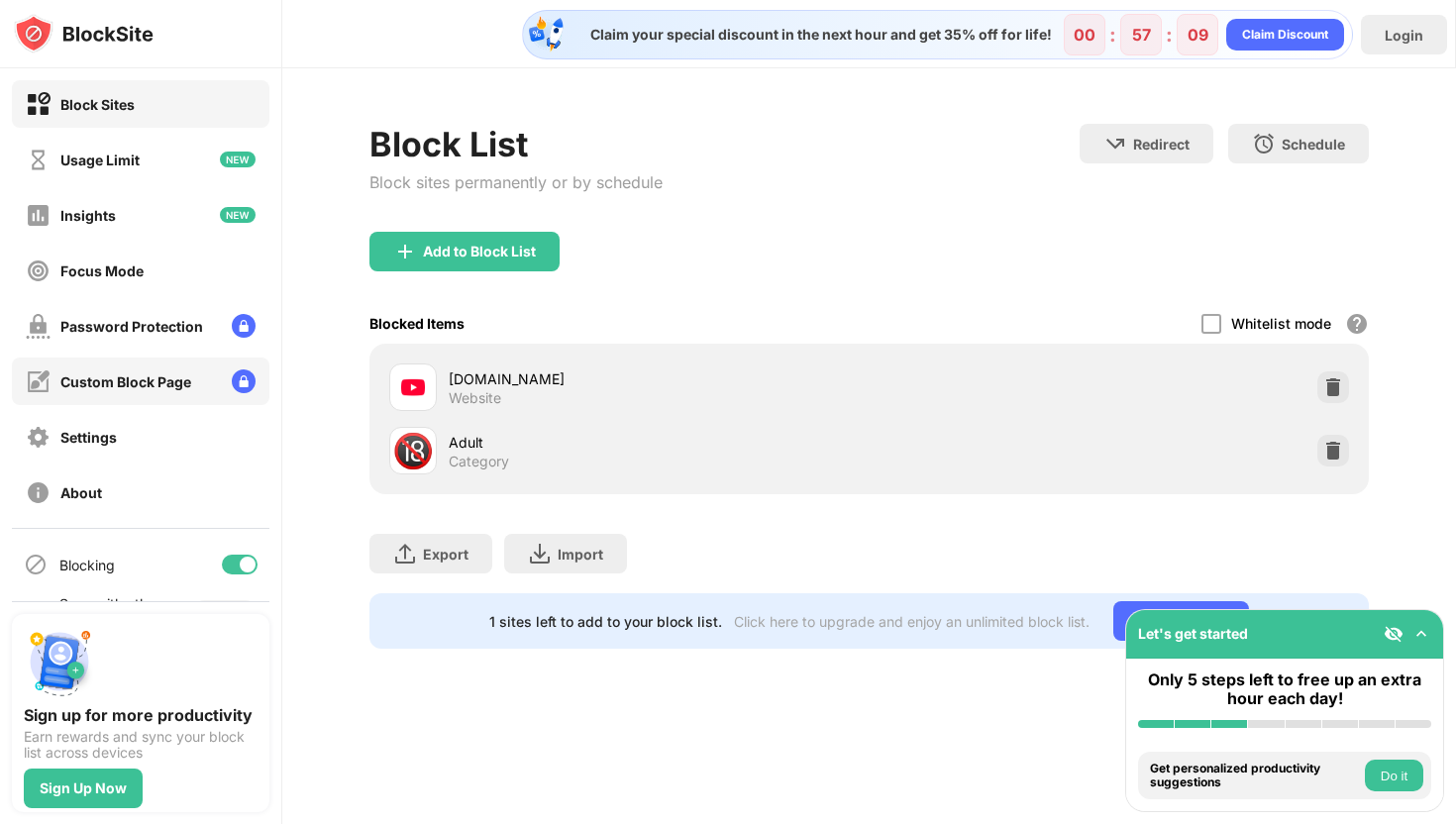 click on "Custom Block Page" at bounding box center [108, 381] 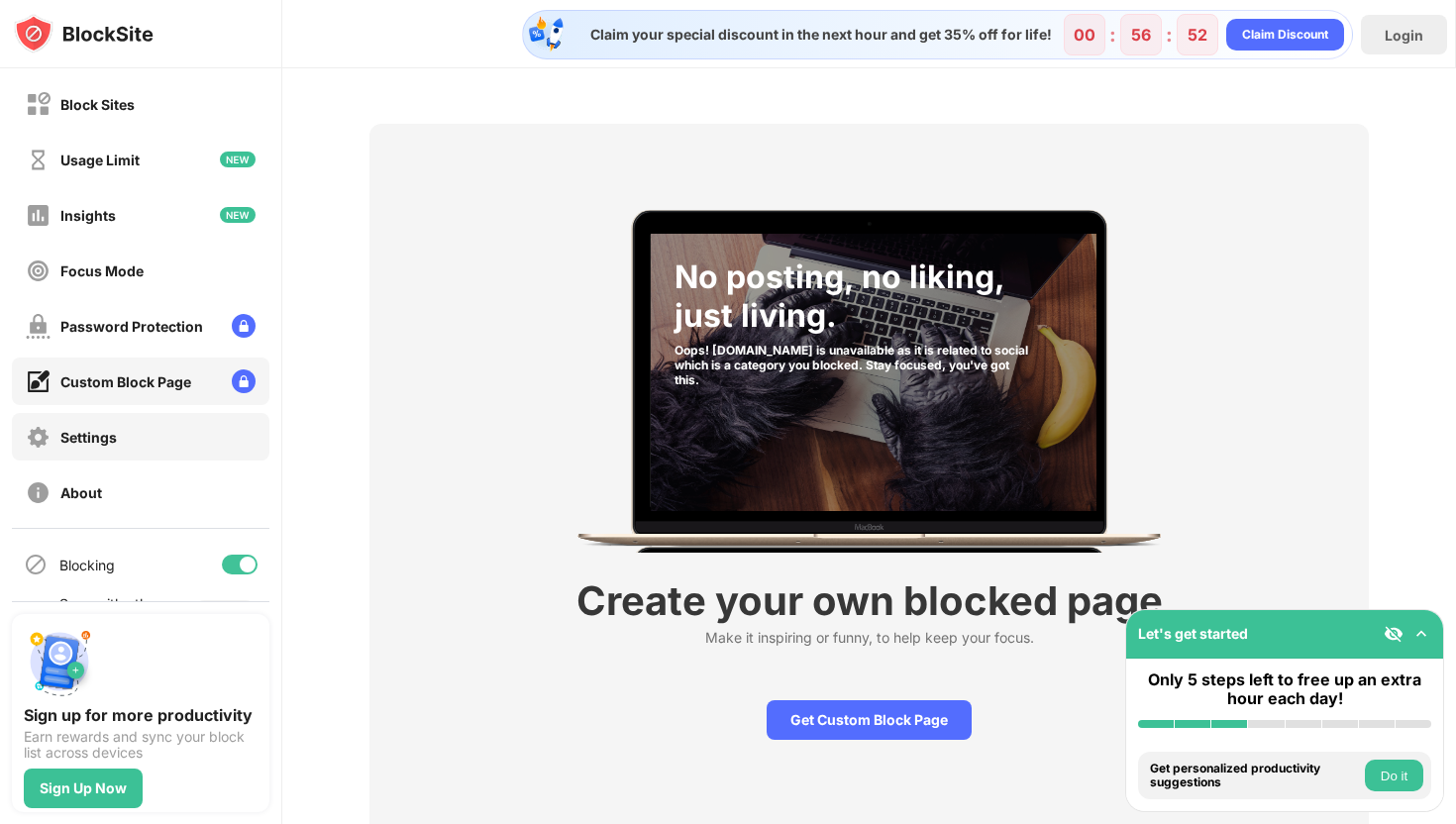 scroll, scrollTop: 47, scrollLeft: 0, axis: vertical 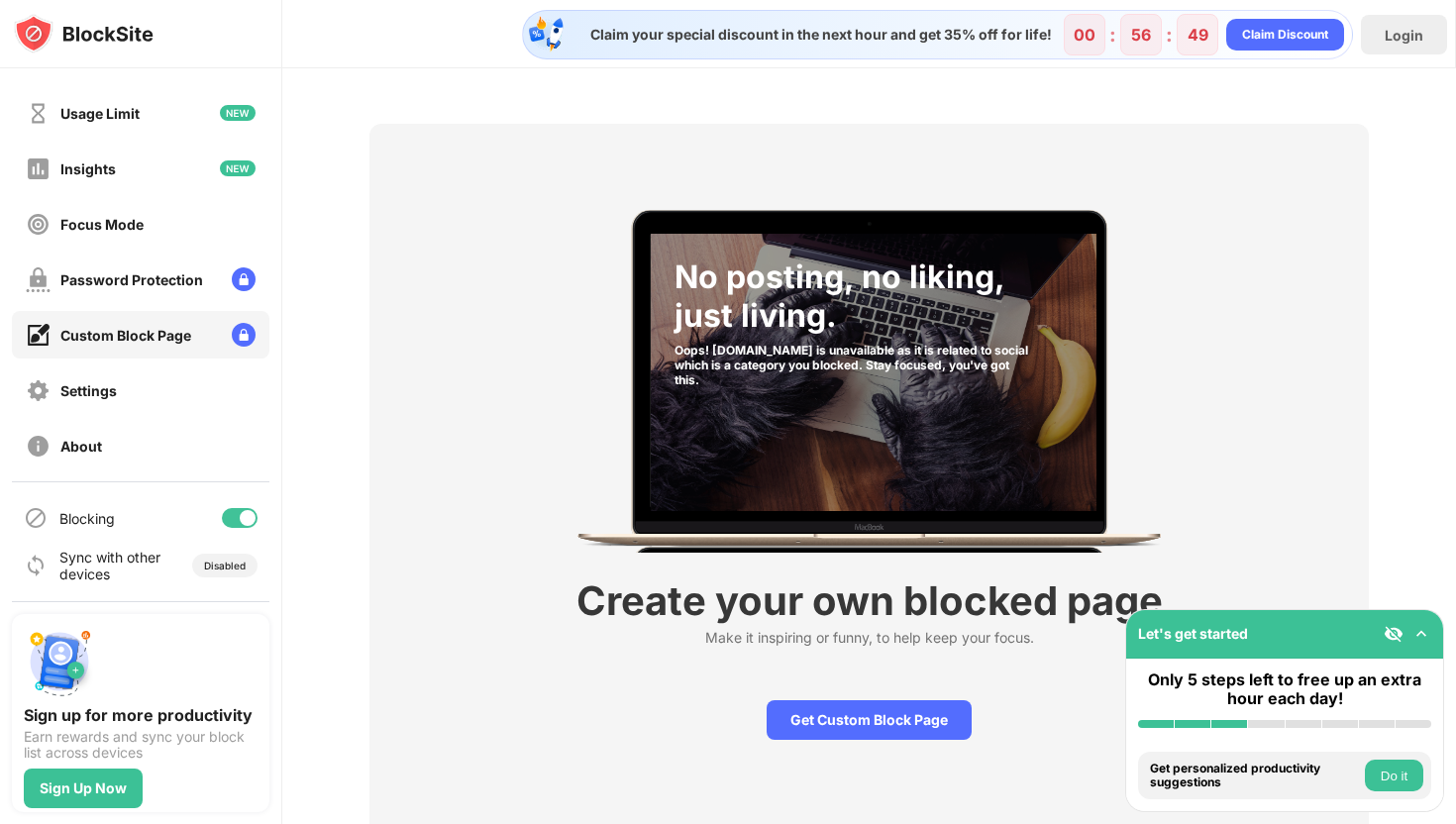click at bounding box center (240, 518) 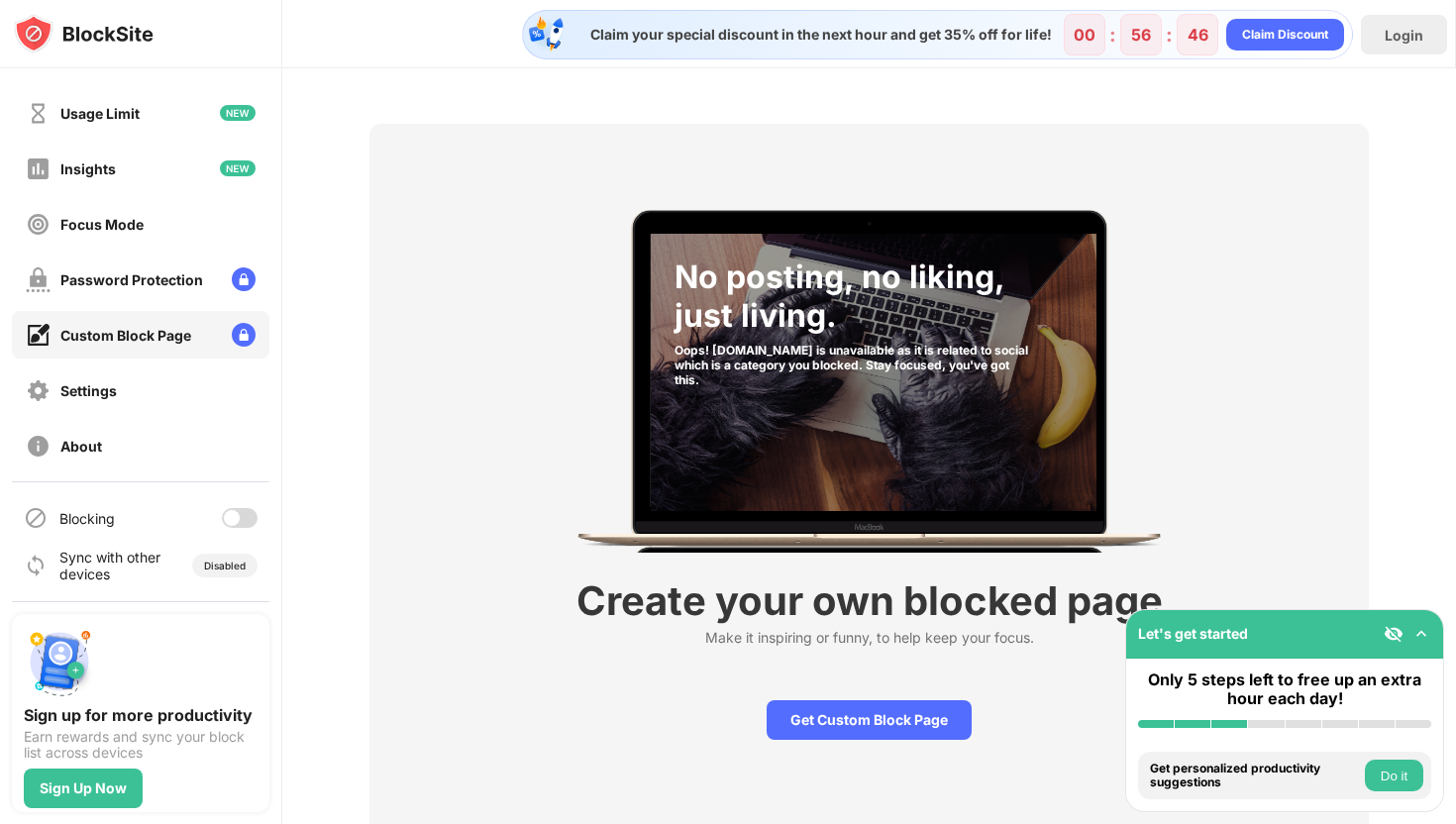 click at bounding box center [232, 518] 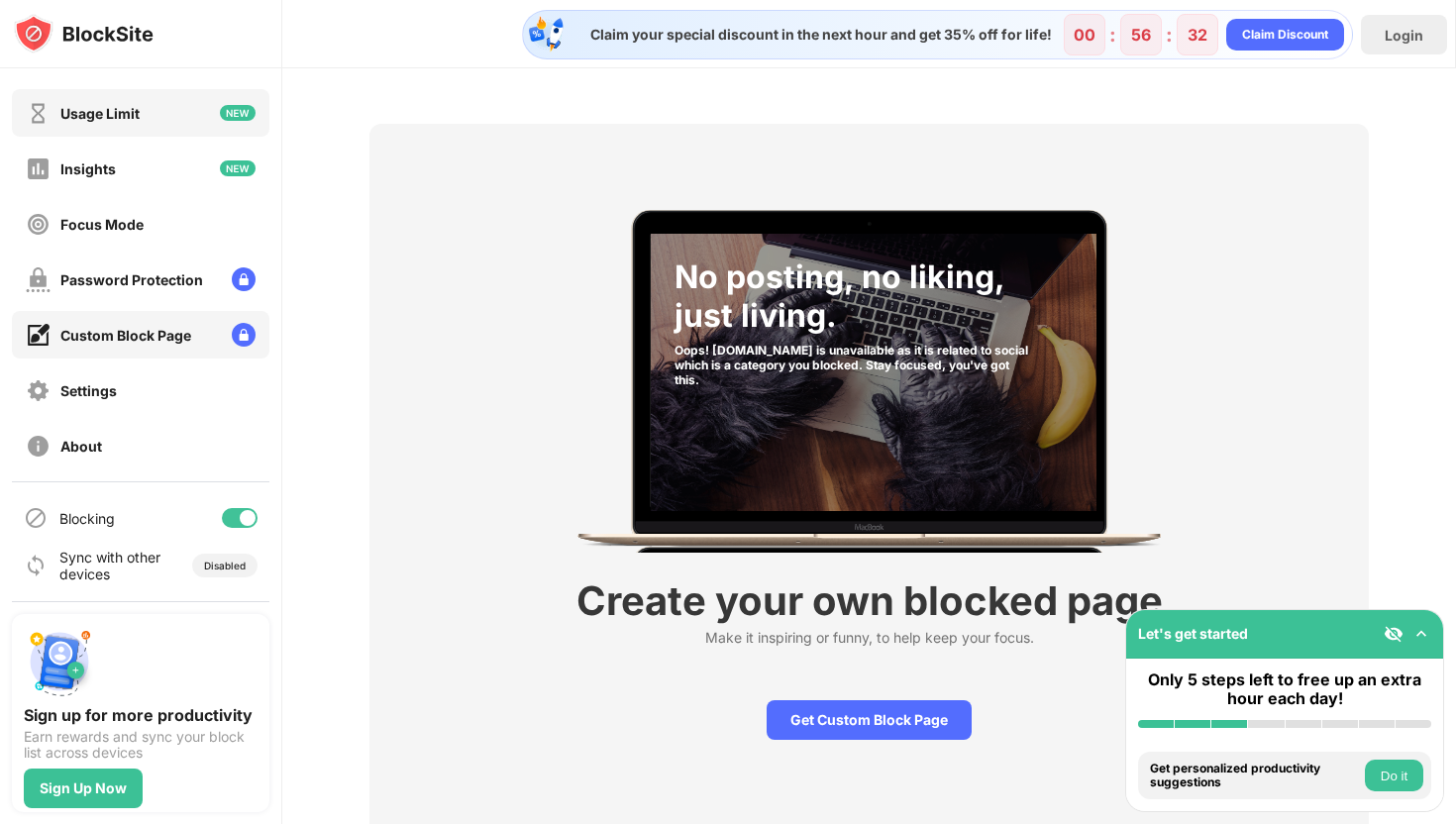 click on "Usage Limit" at bounding box center (82, 113) 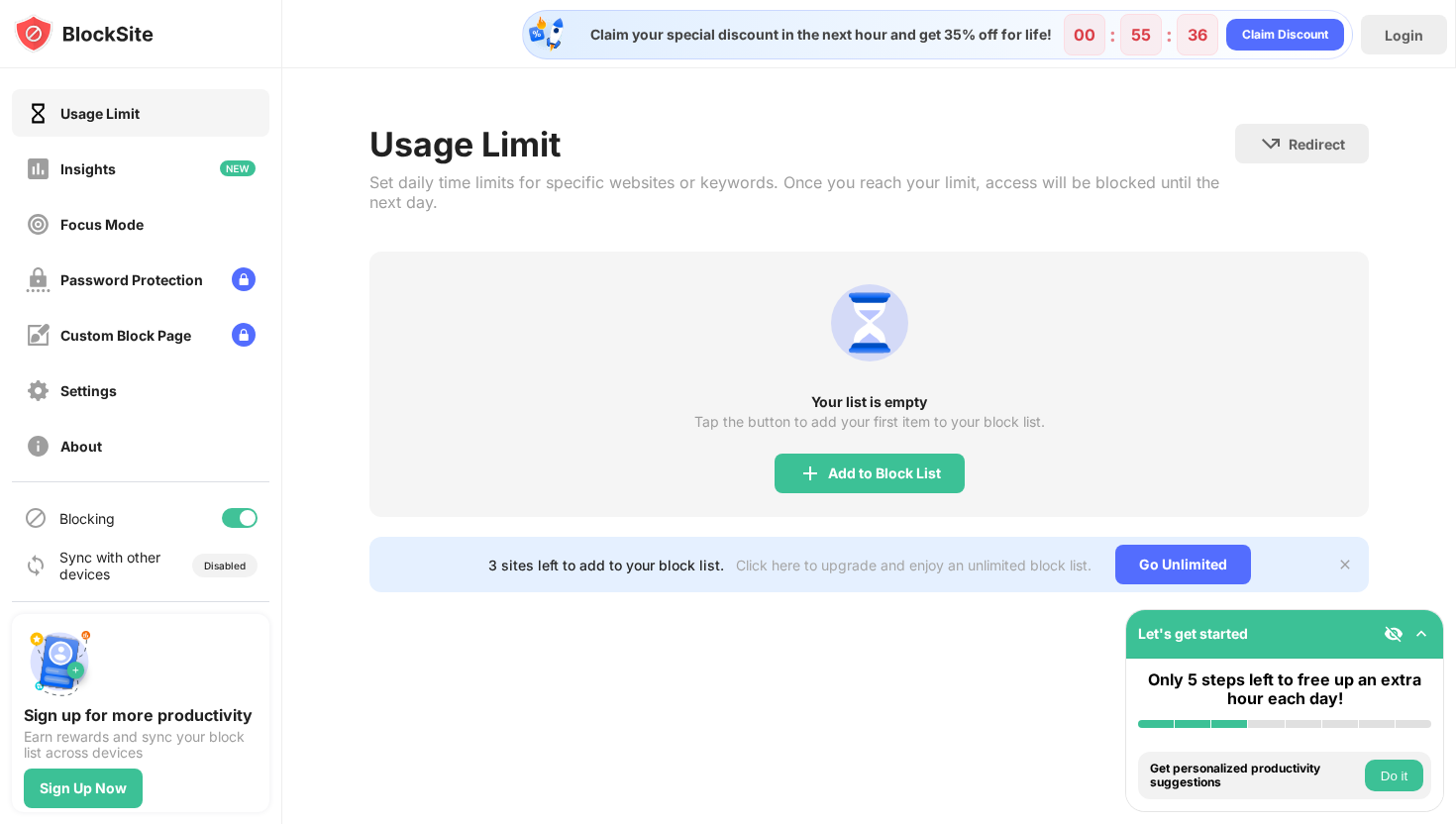 scroll, scrollTop: 0, scrollLeft: 0, axis: both 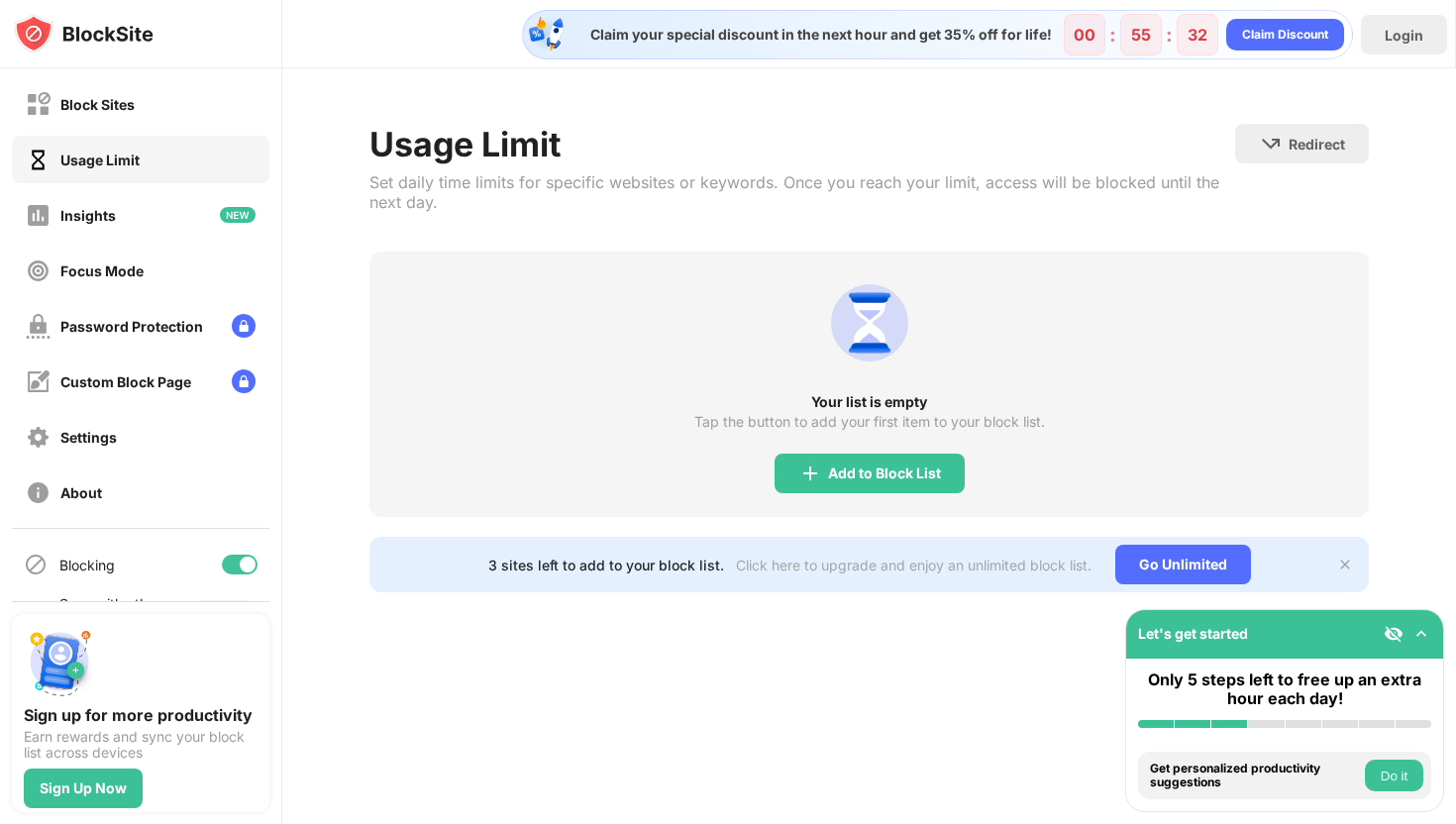 click on "Let's get started" at bounding box center [1285, 634] 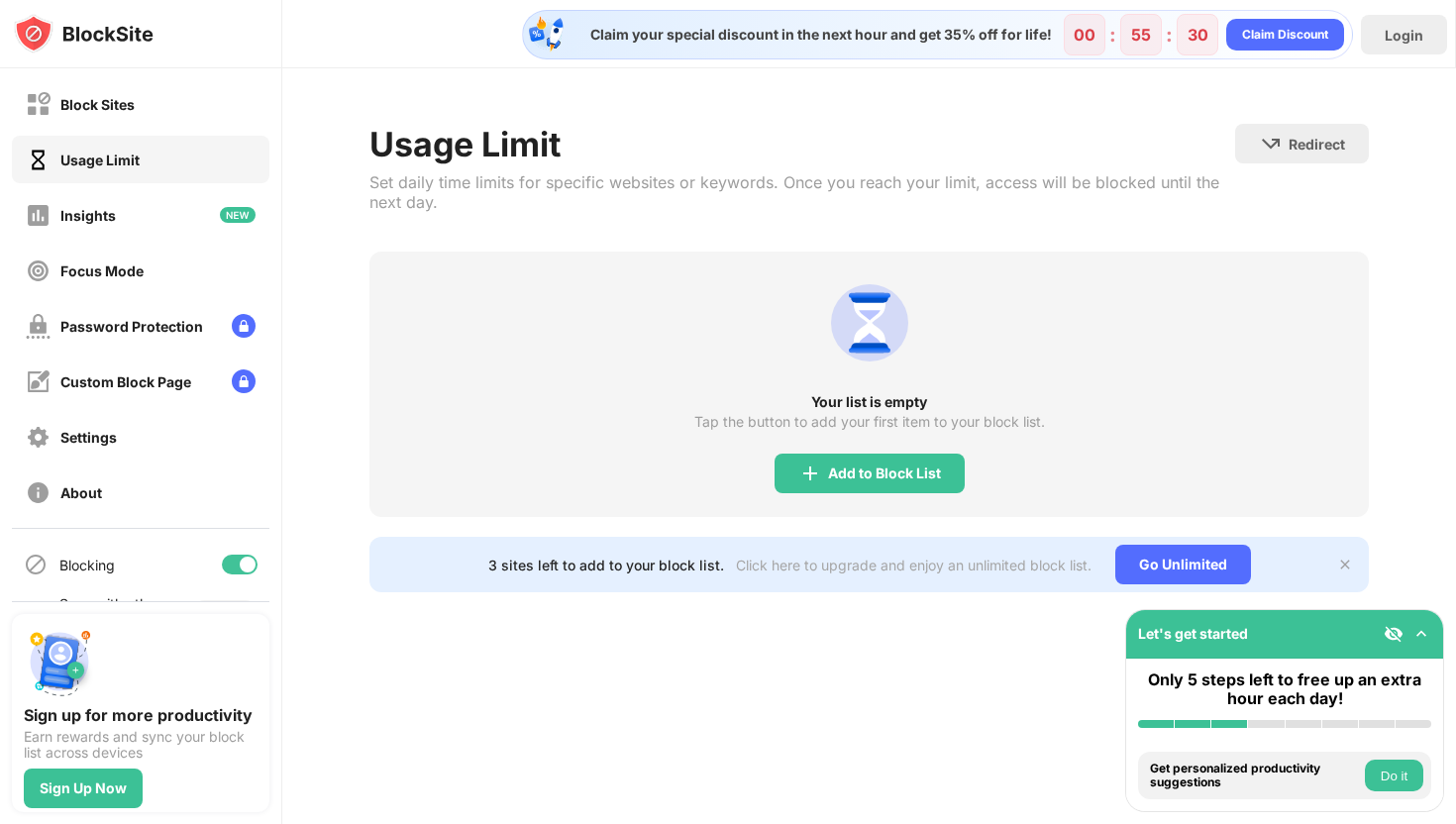 click at bounding box center [1421, 634] 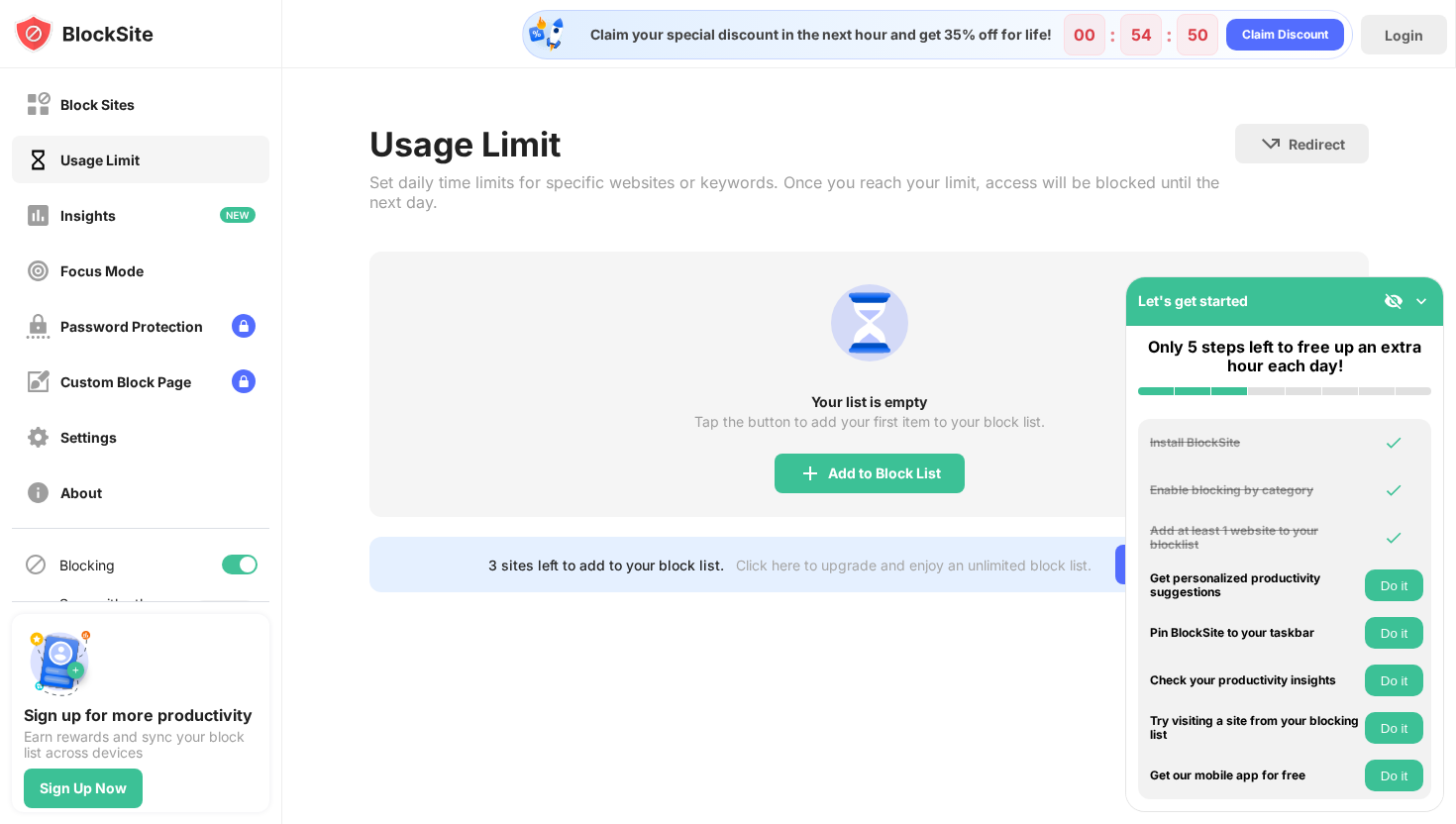 click at bounding box center [1266, 391] 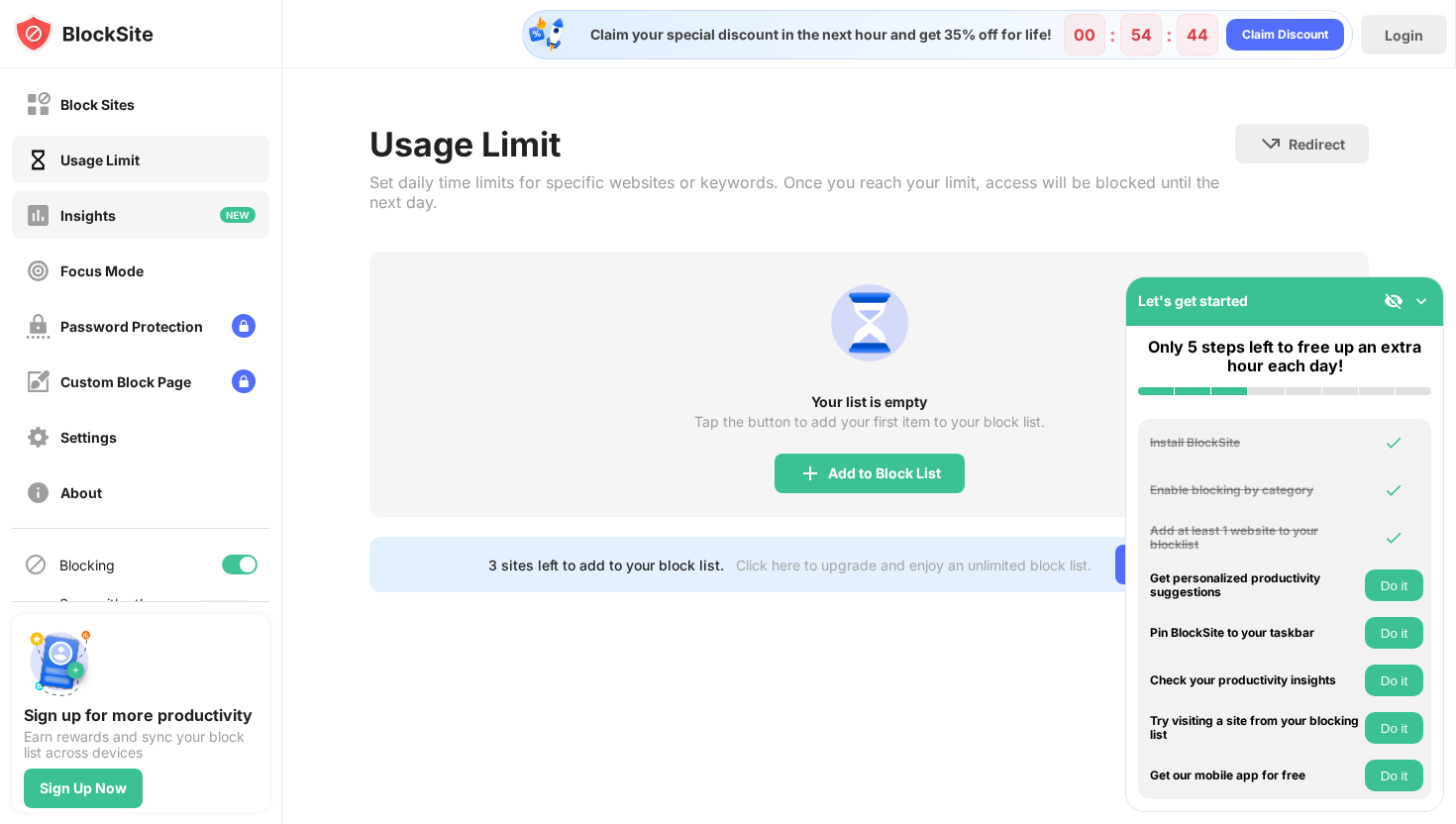 click on "Insights" at bounding box center (88, 215) 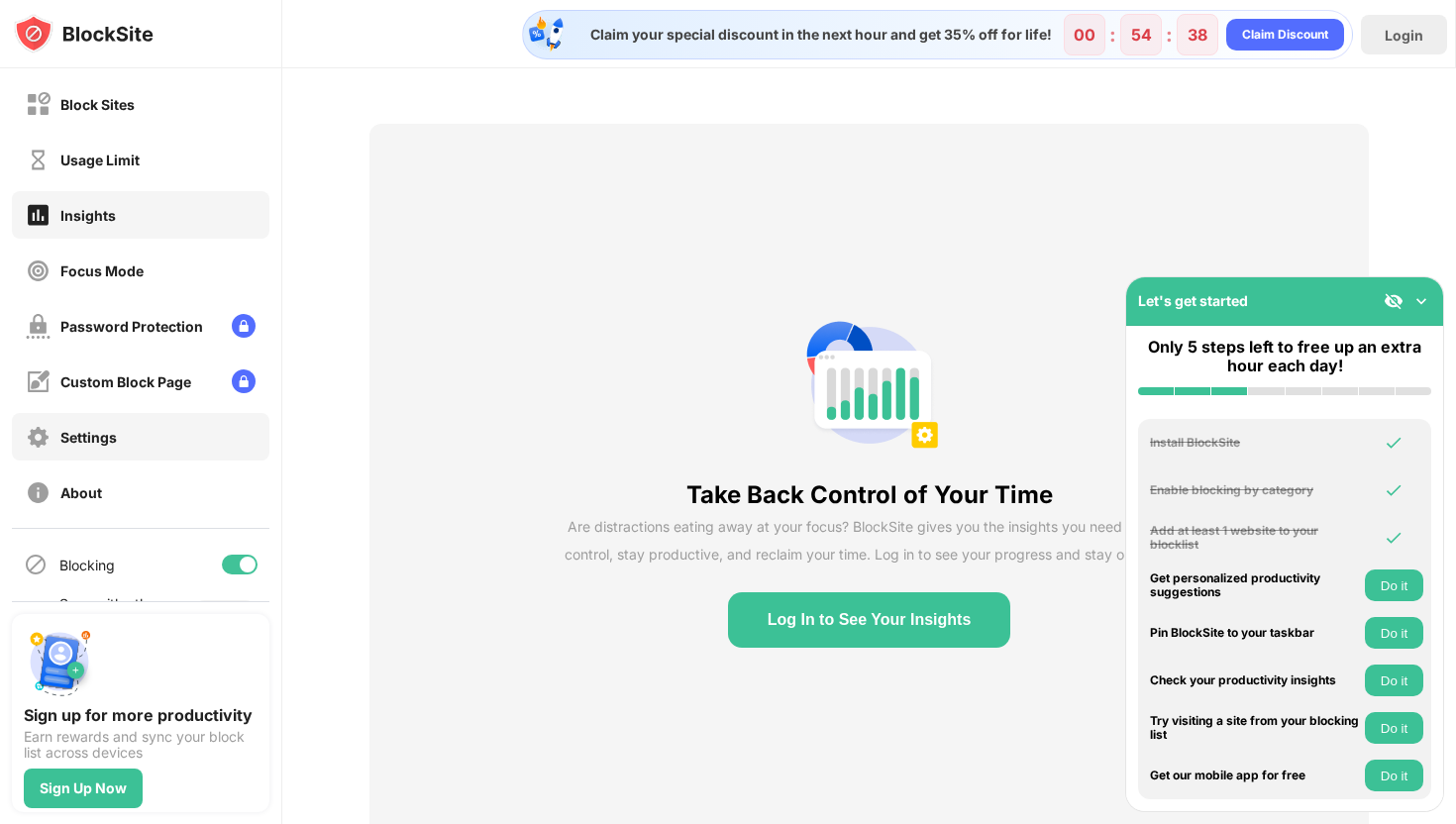 click on "Settings" at bounding box center [141, 437] 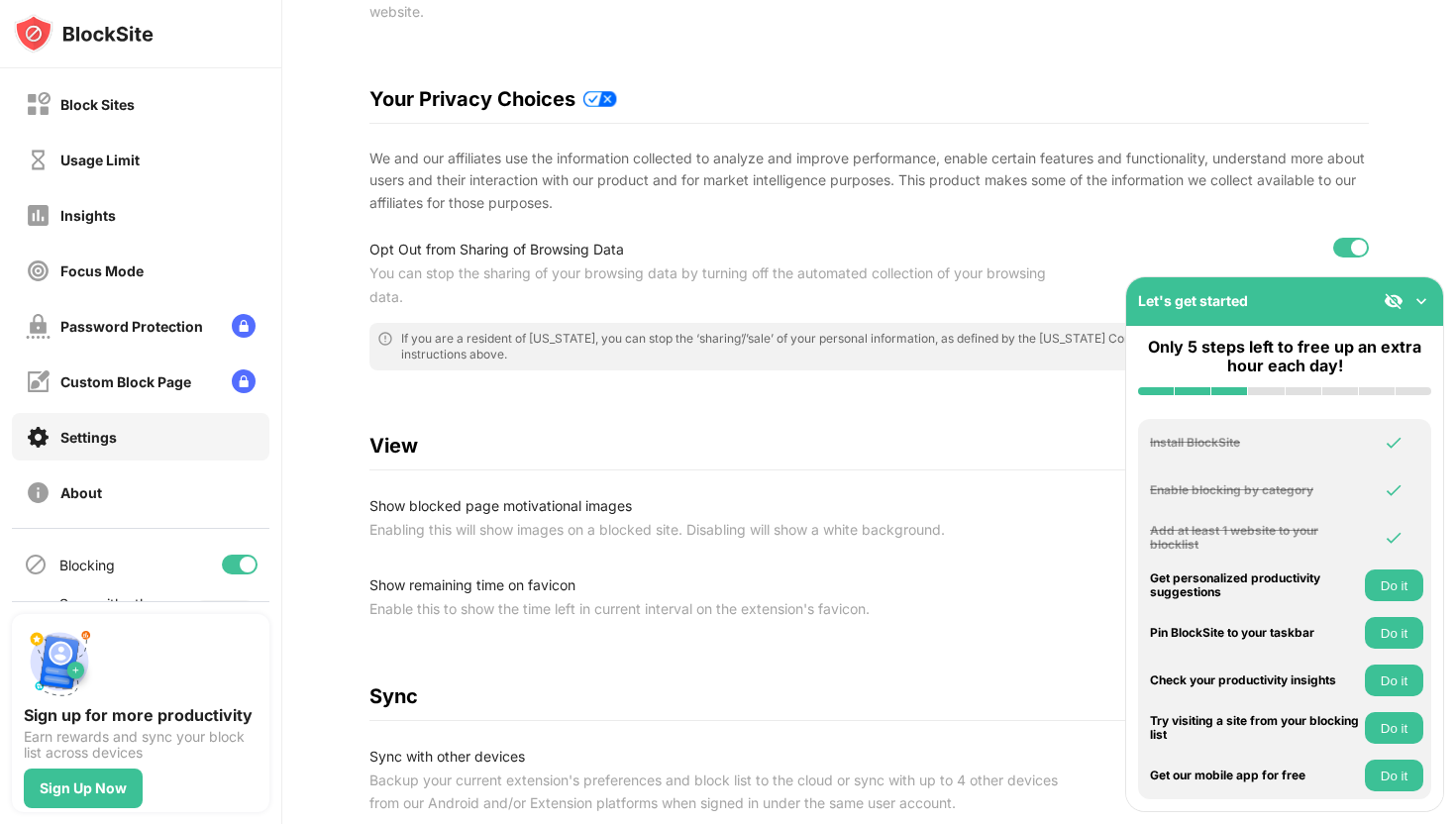 scroll, scrollTop: 0, scrollLeft: 0, axis: both 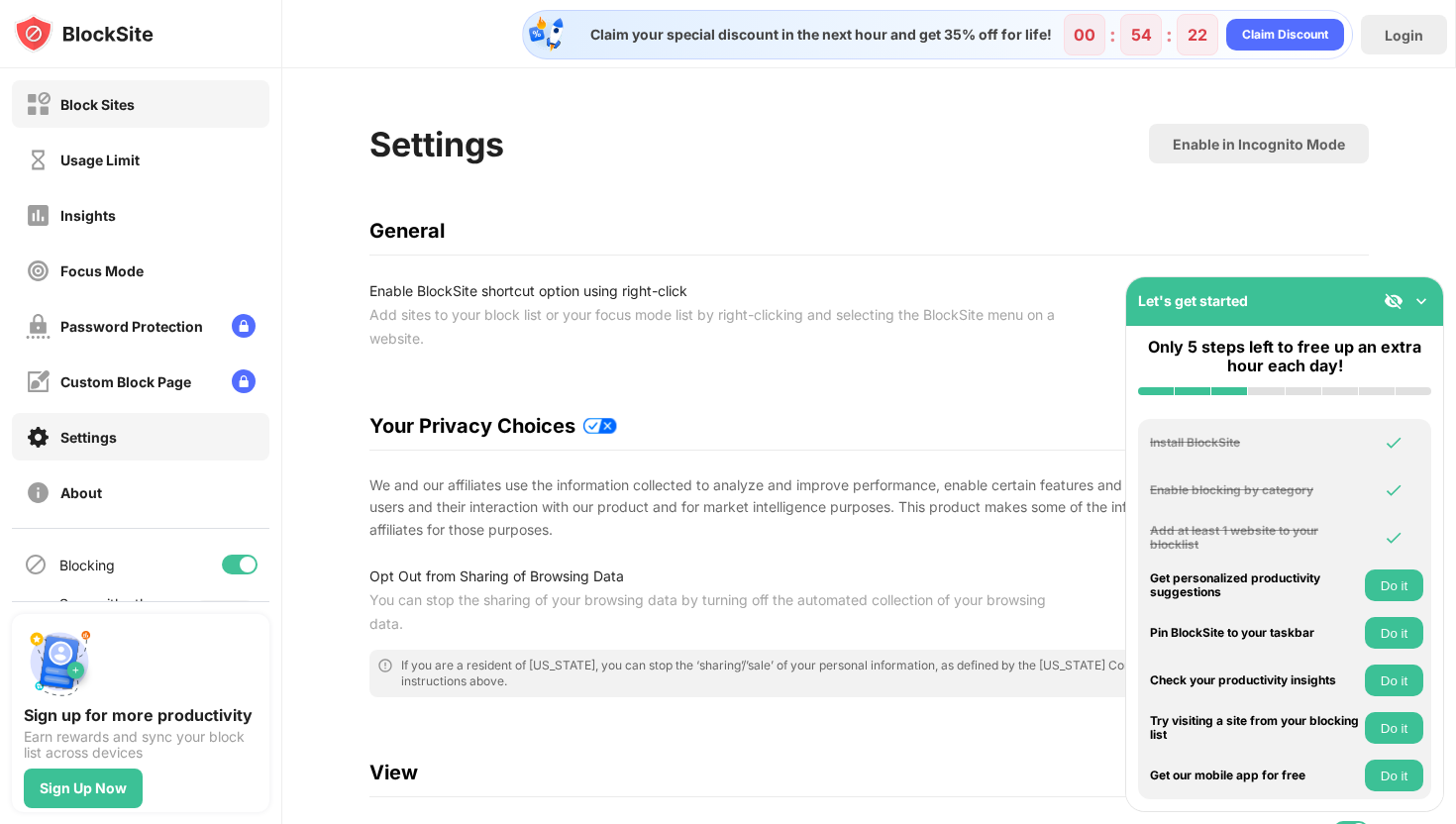 click on "Block Sites" at bounding box center [97, 104] 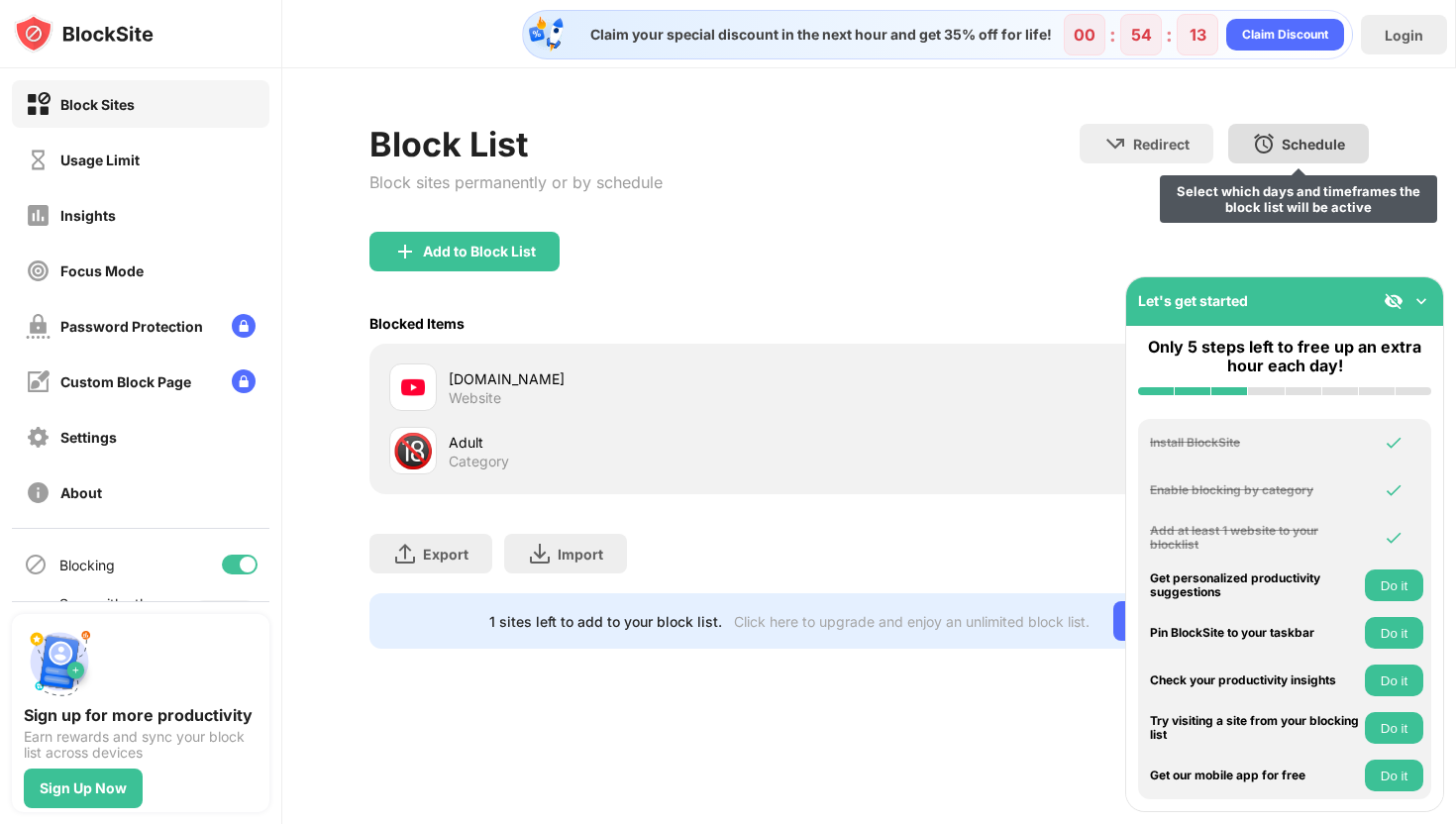 click on "Schedule Select which days and timeframes the block list will be active" at bounding box center [1299, 144] 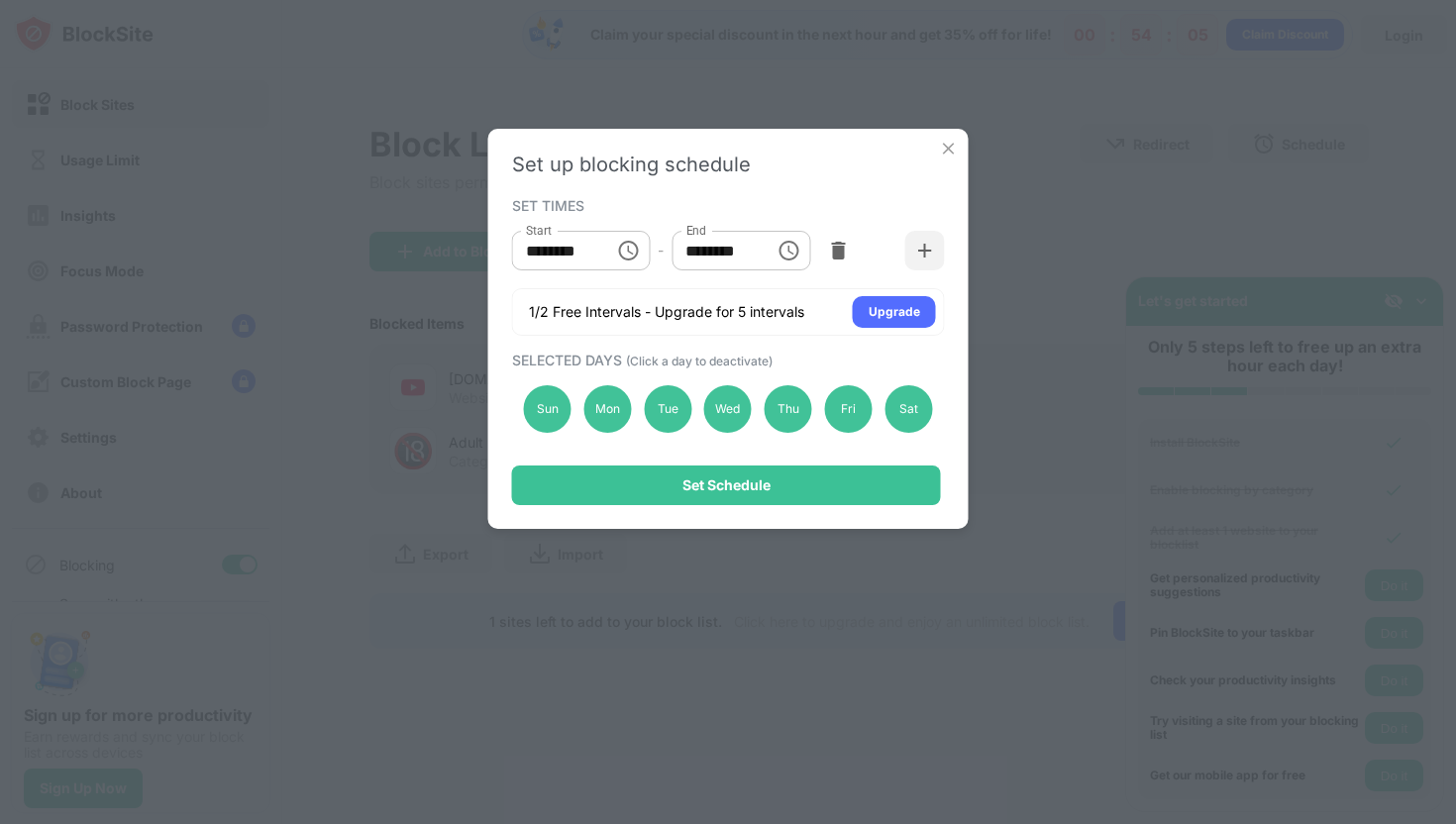 click on "********" at bounding box center (557, 251) 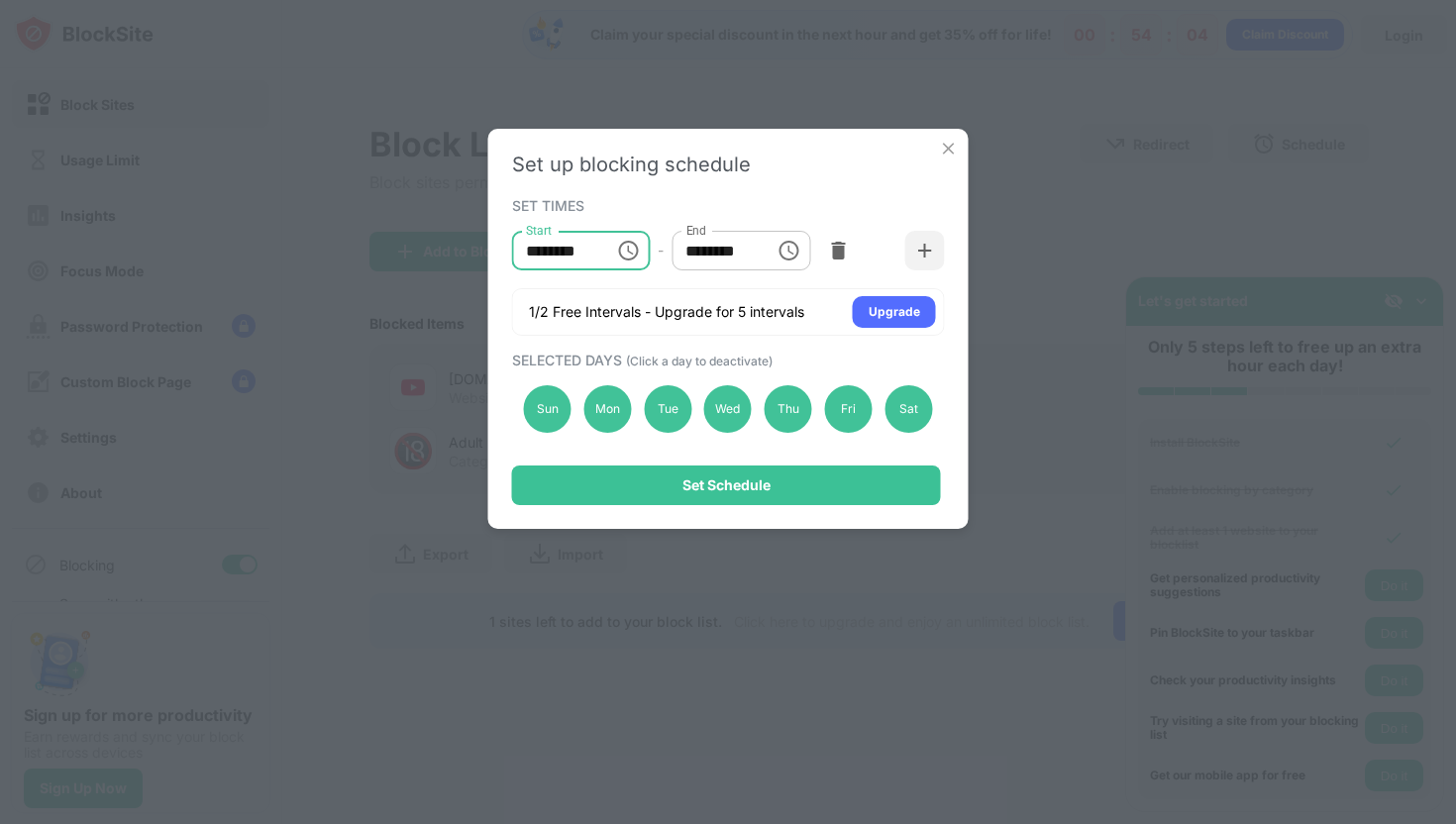 click on "********" at bounding box center (557, 251) 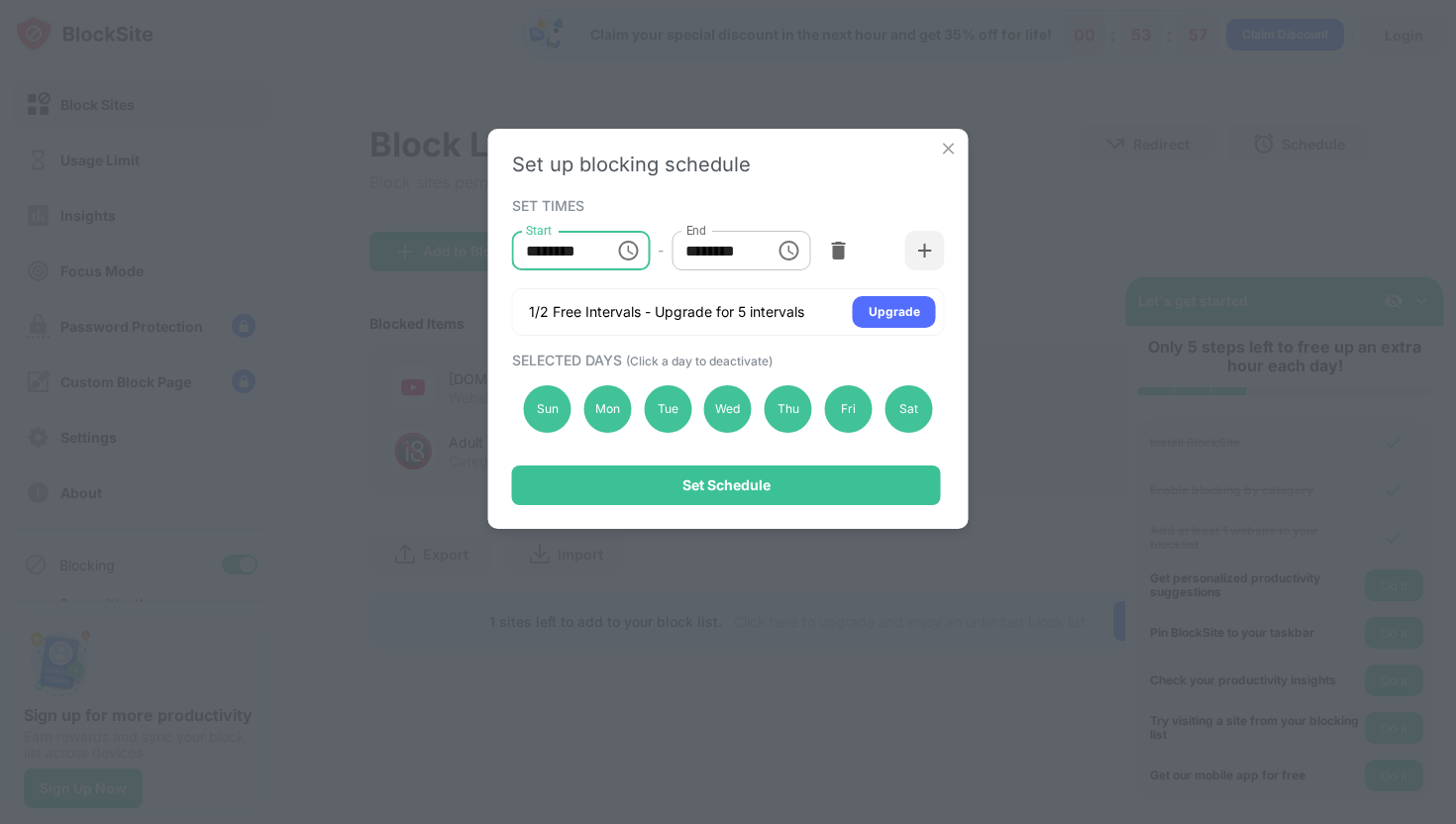drag, startPoint x: 528, startPoint y: 250, endPoint x: 545, endPoint y: 249, distance: 17.029386 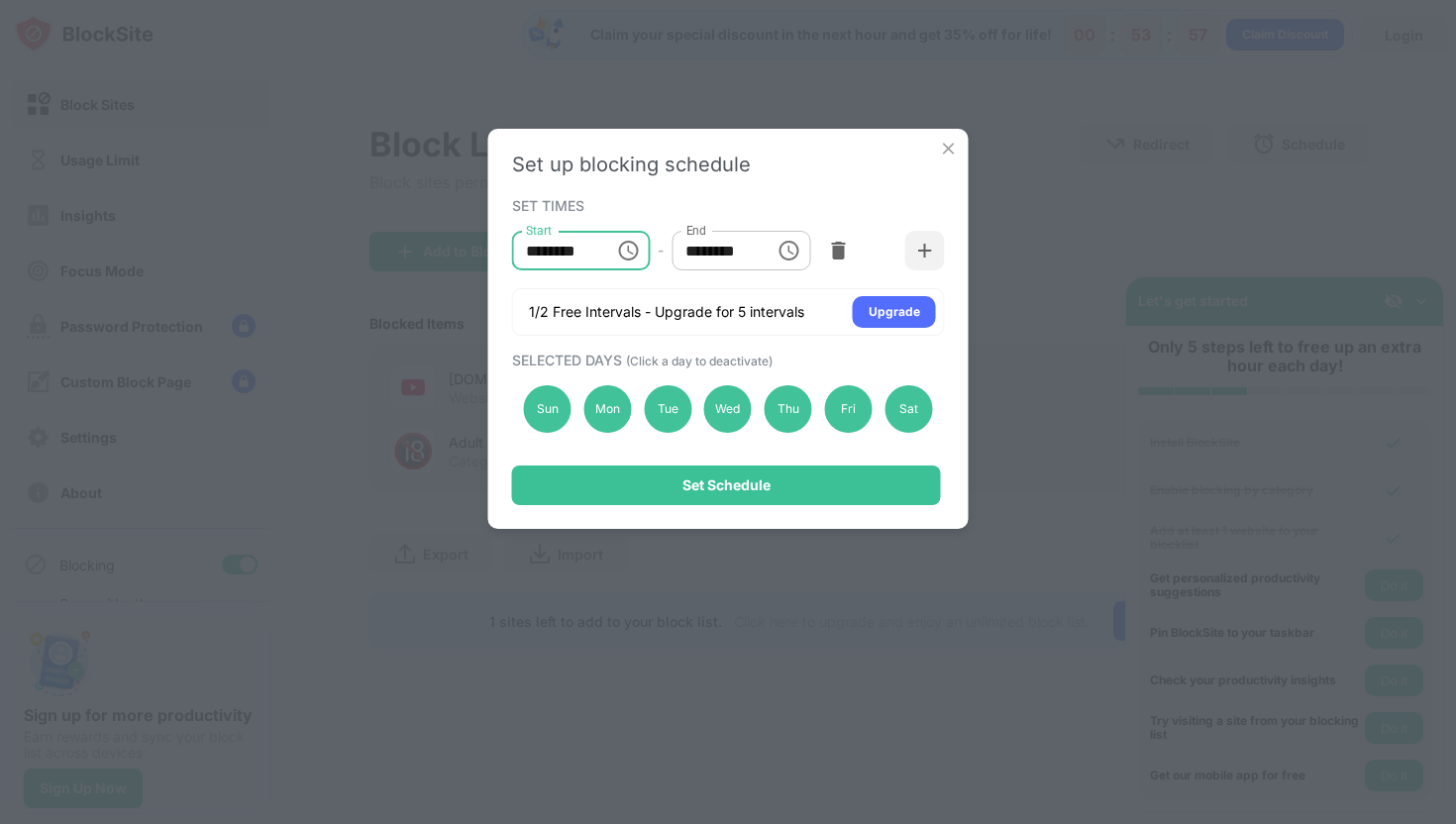 click on "********" at bounding box center (557, 251) 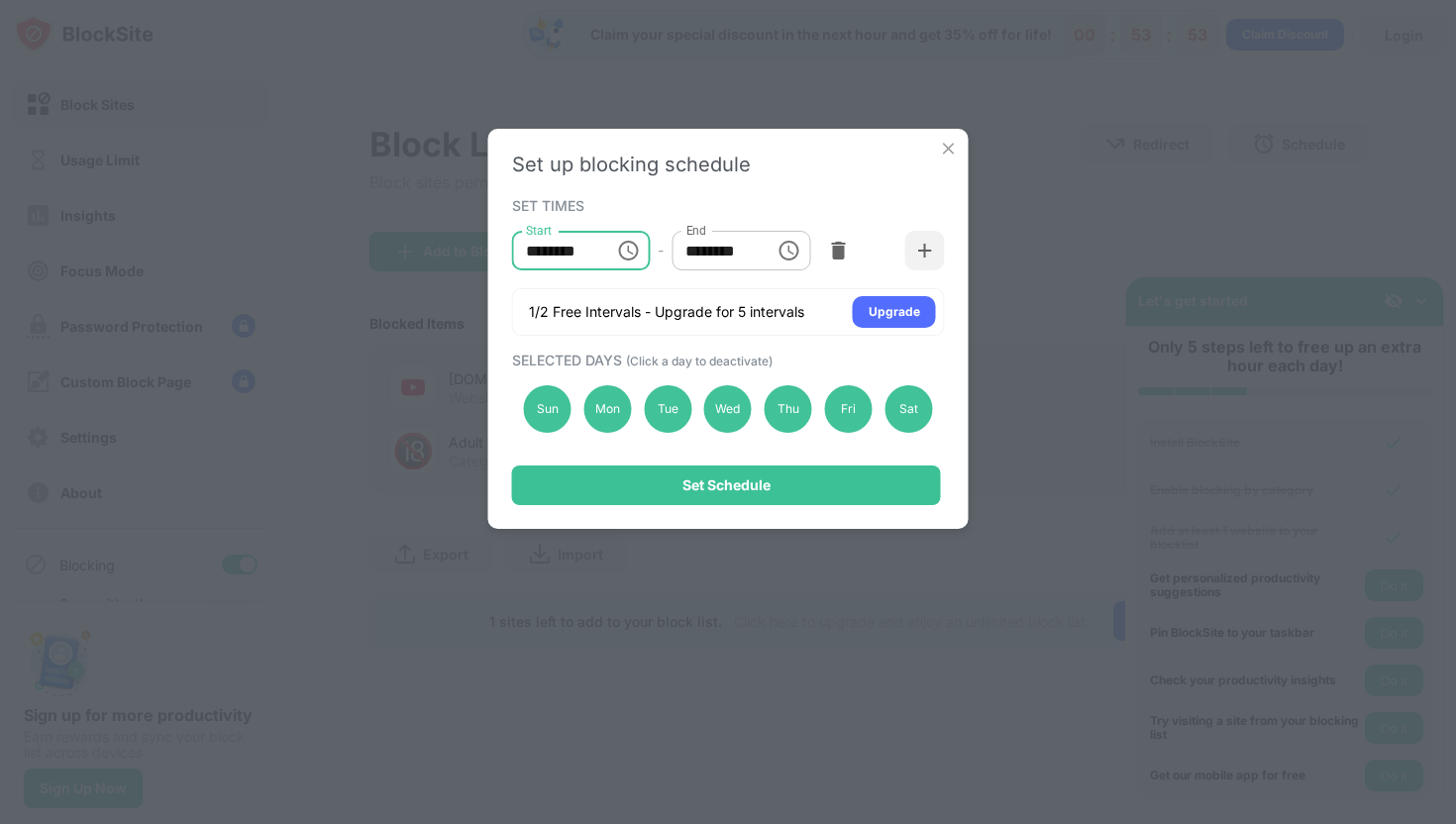 type on "********" 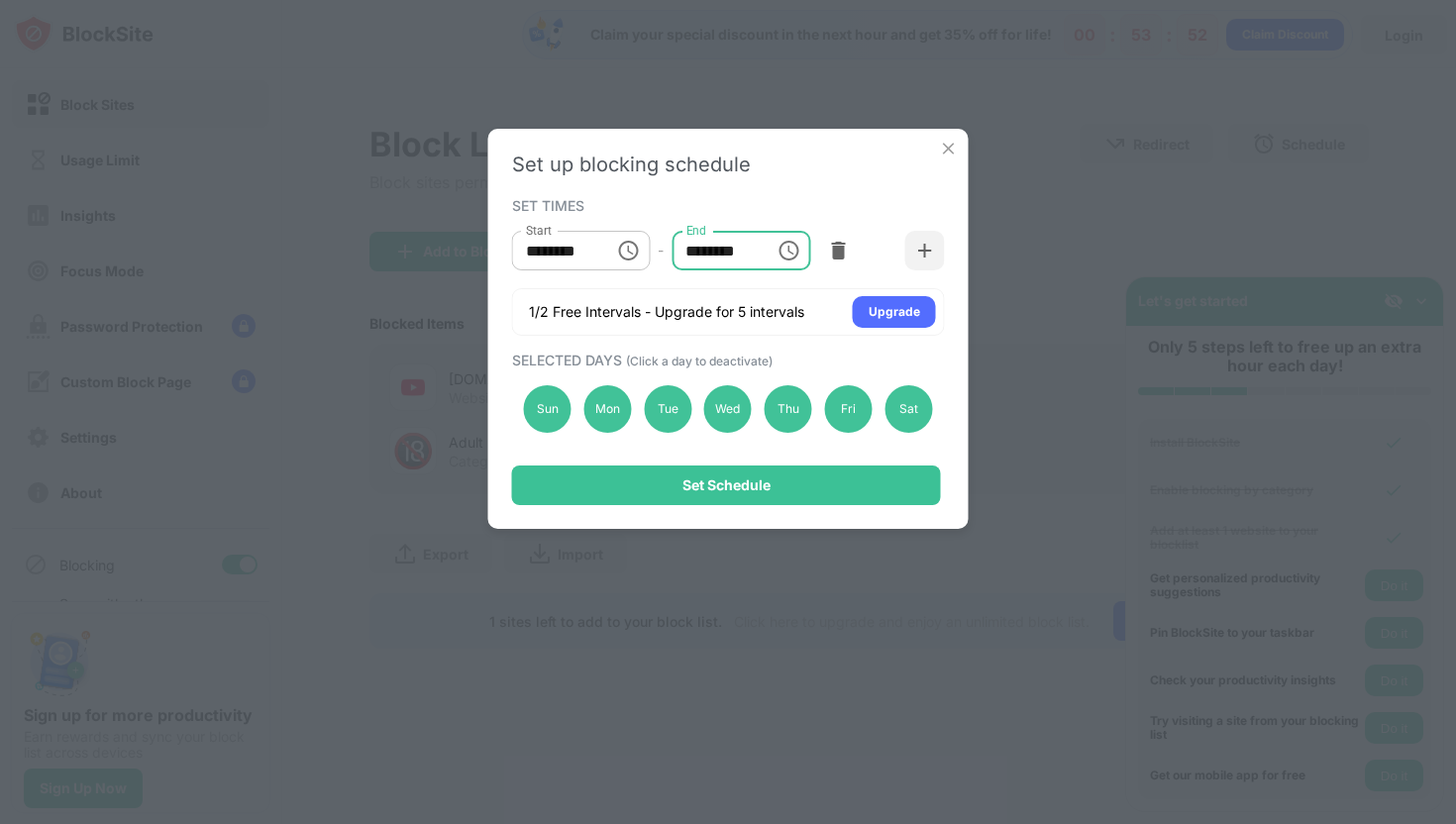 click on "********" at bounding box center (716, 251) 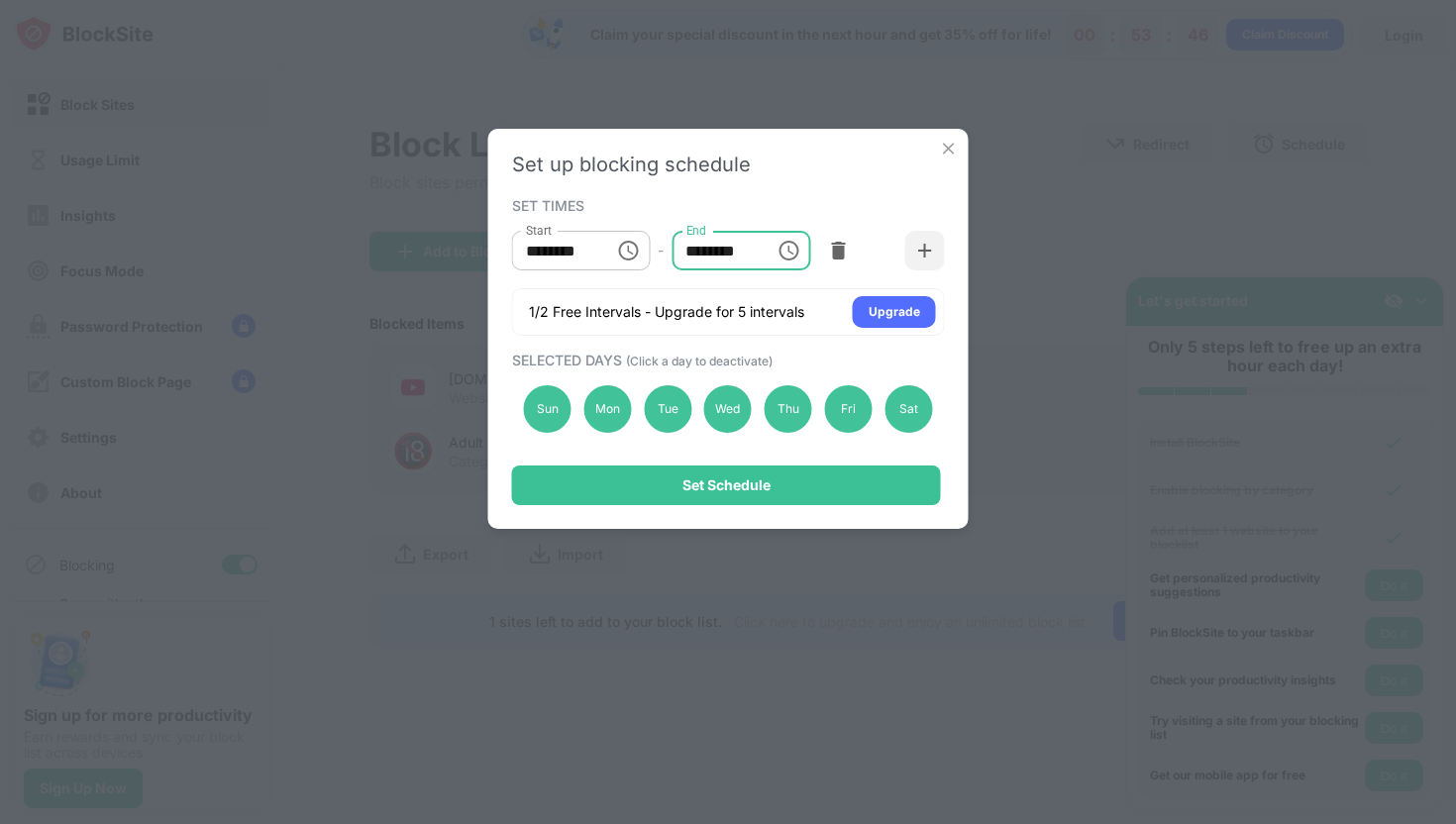 click on "********" at bounding box center [716, 251] 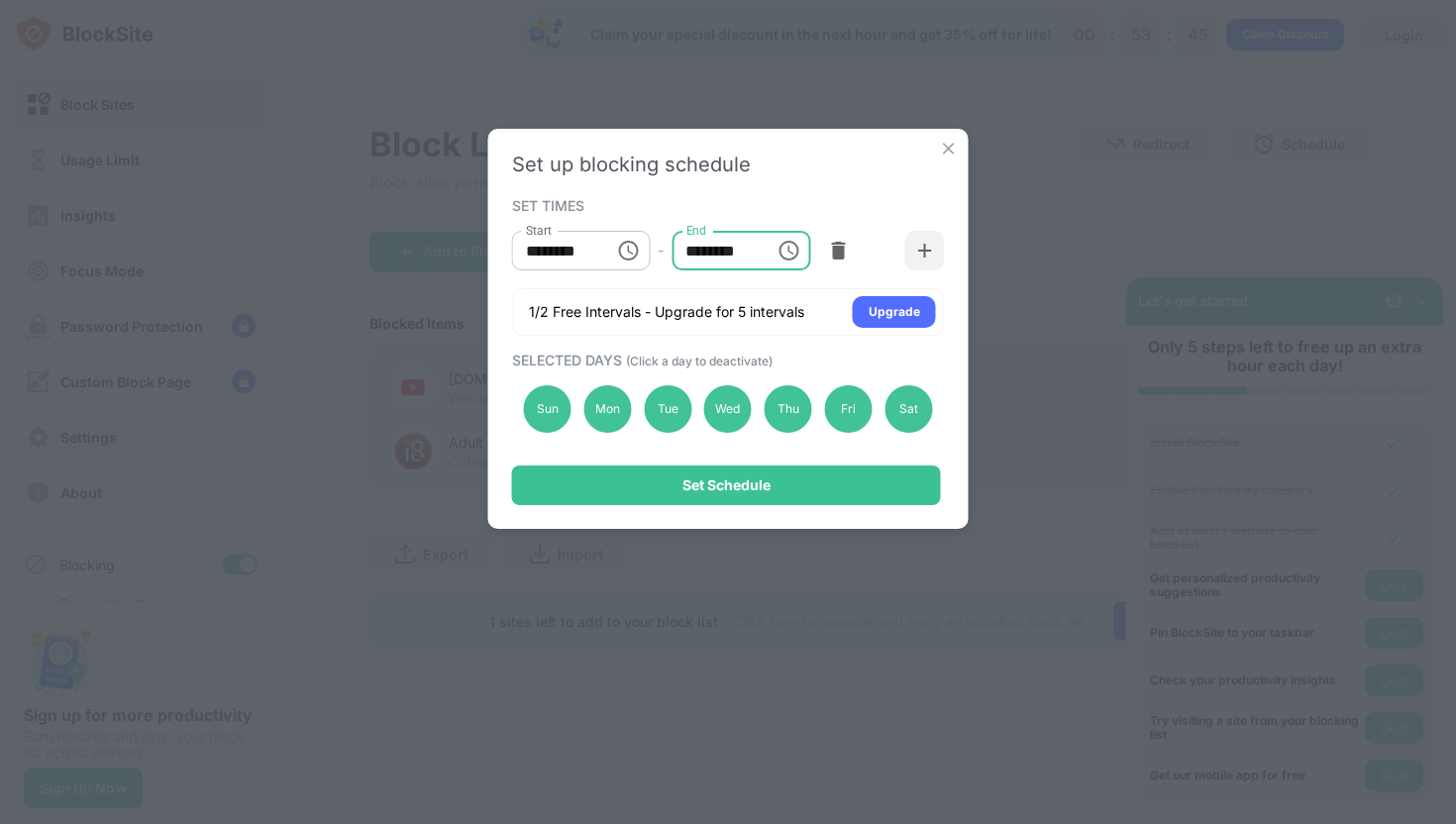 click on "********" at bounding box center (716, 251) 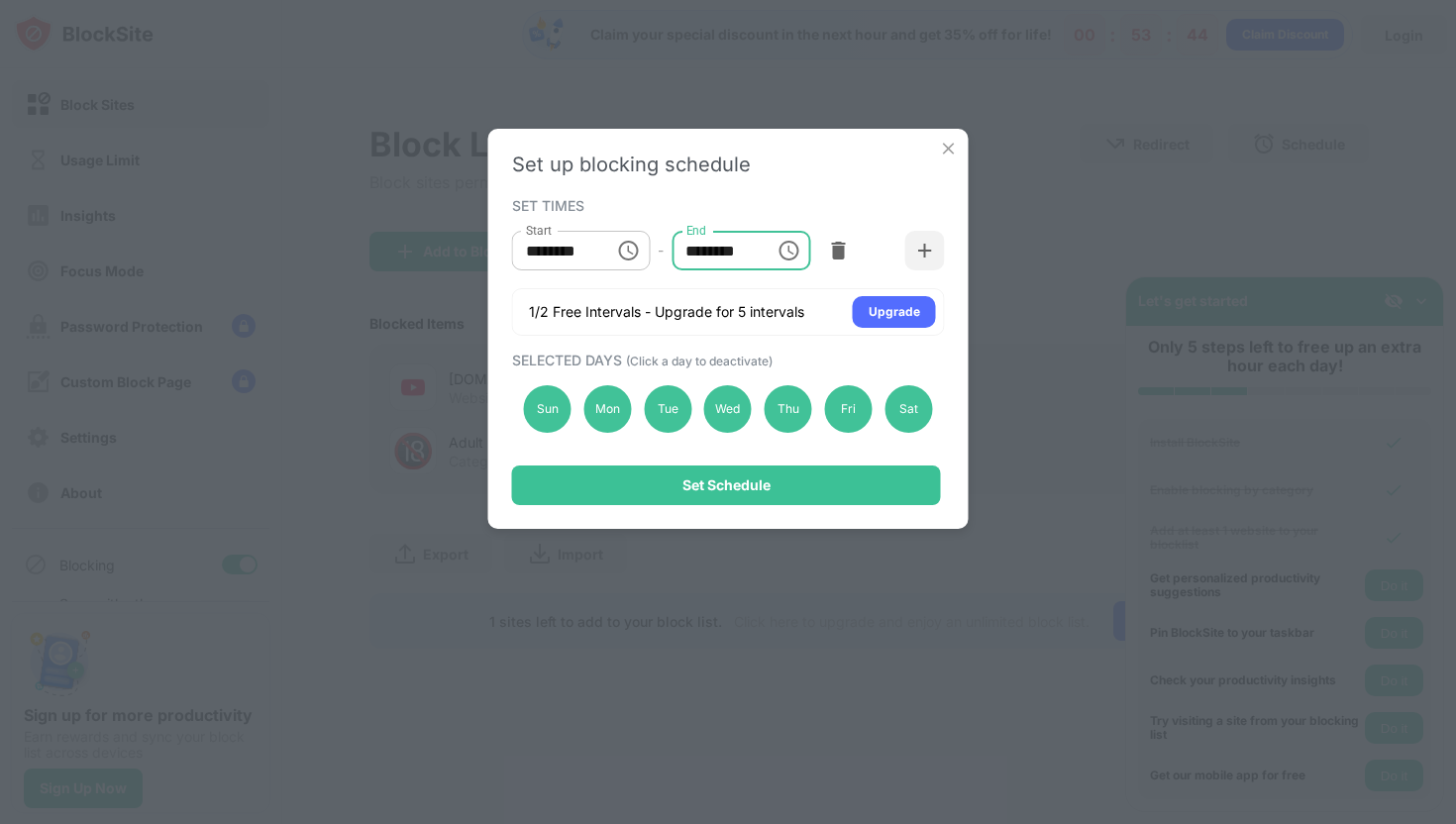 click on "********" at bounding box center (716, 251) 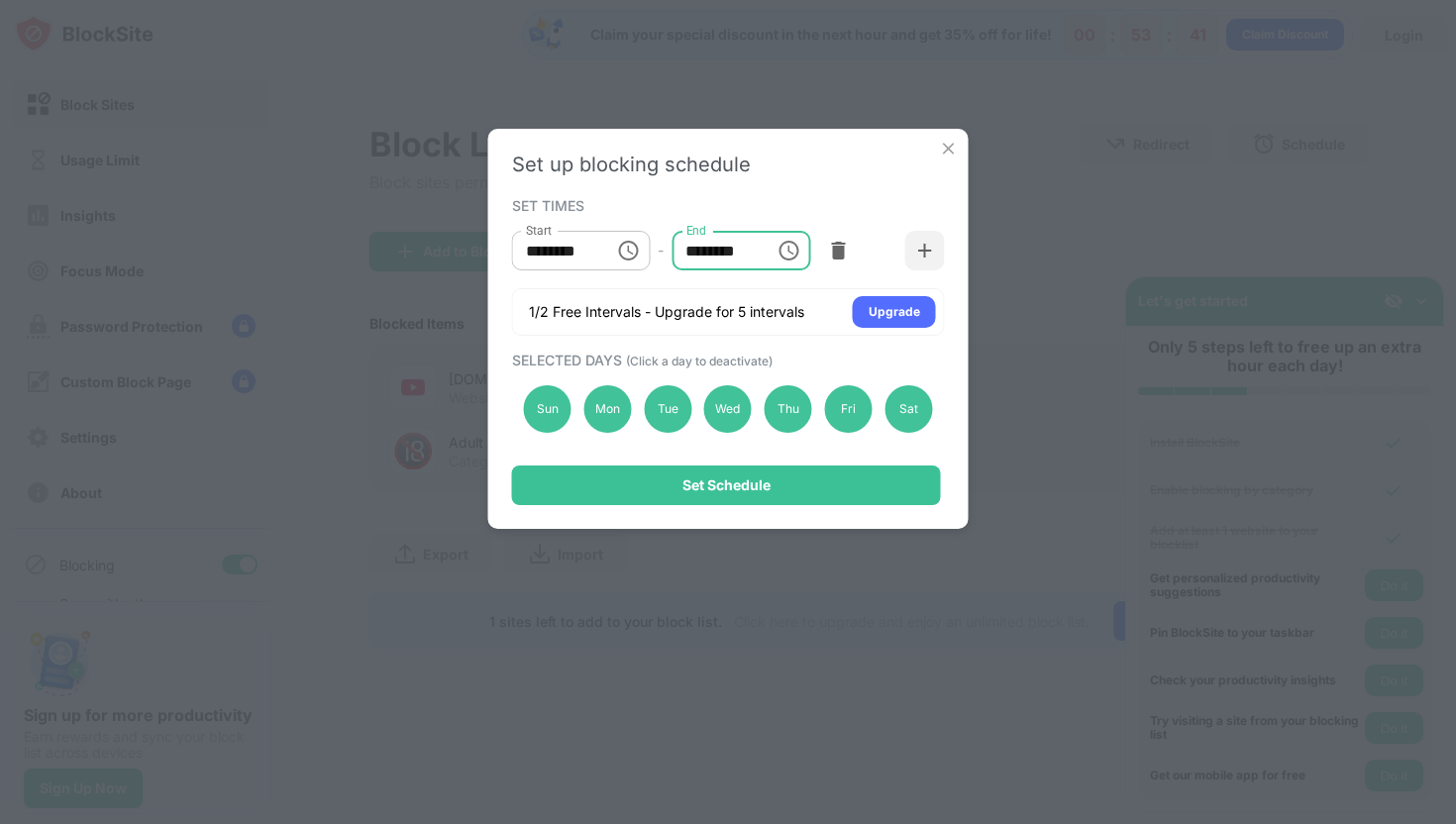 click on "********" at bounding box center [716, 251] 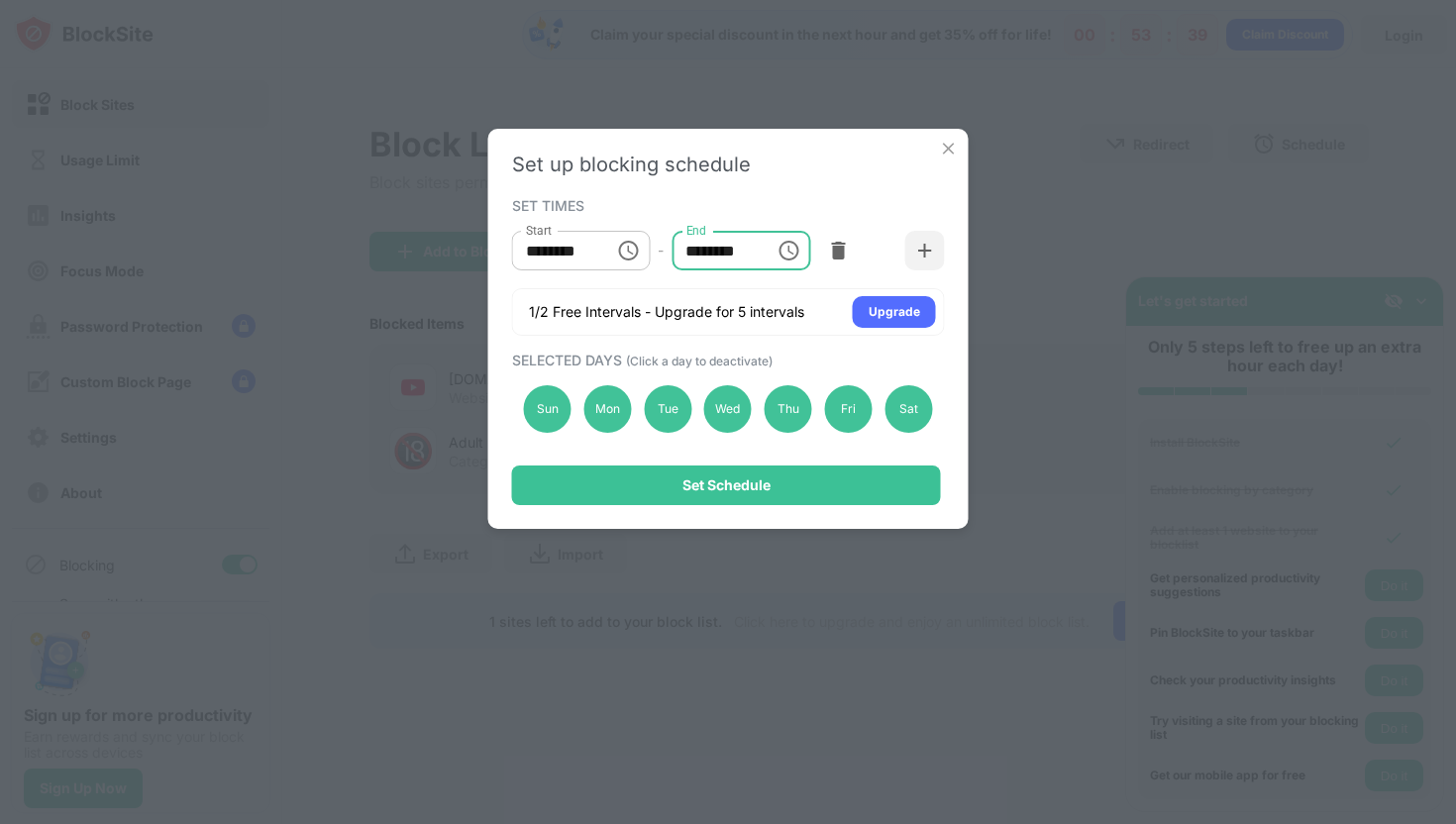 click on "********" at bounding box center (716, 251) 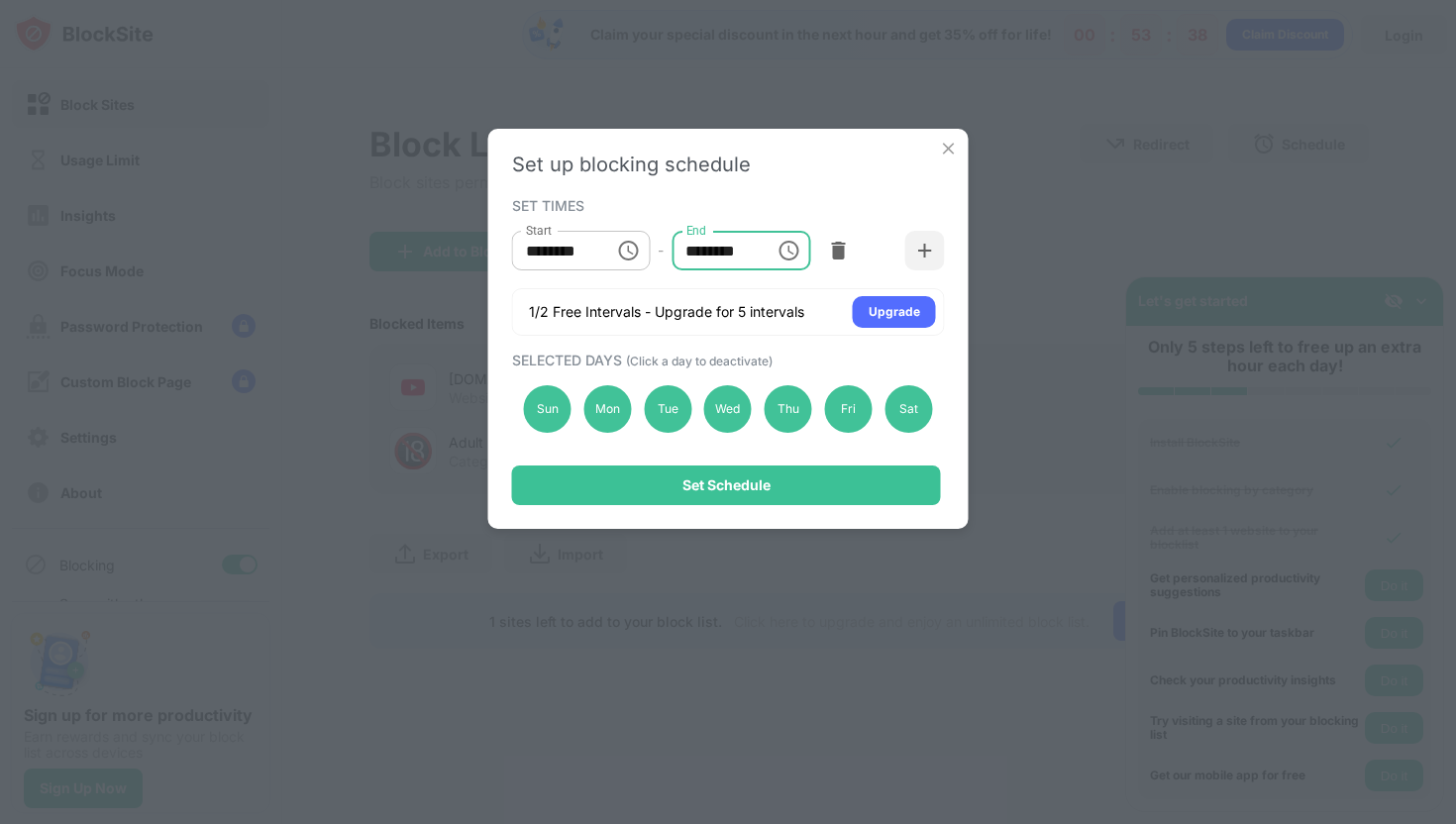 type on "********" 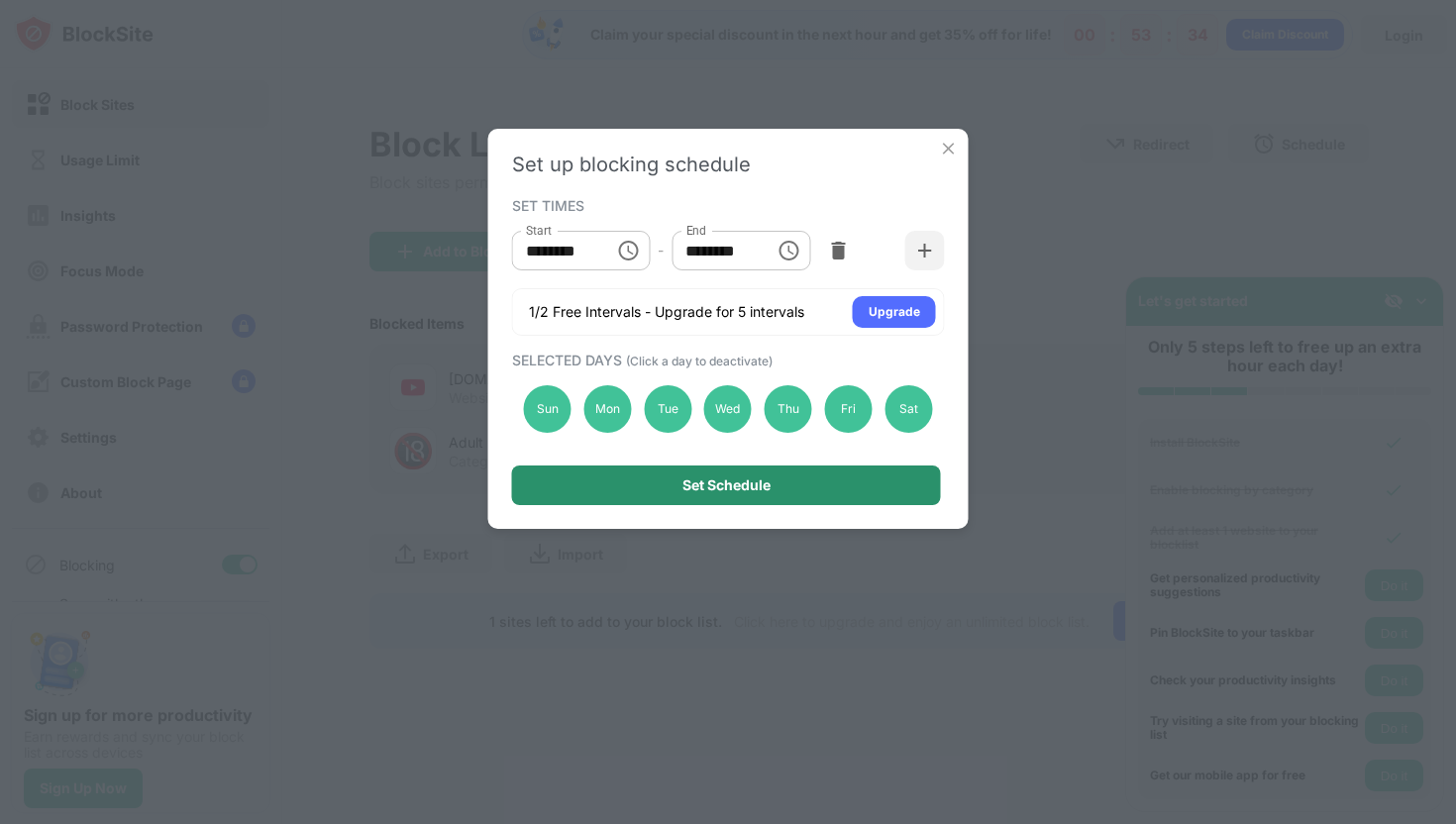 click on "Set Schedule" at bounding box center (726, 485) 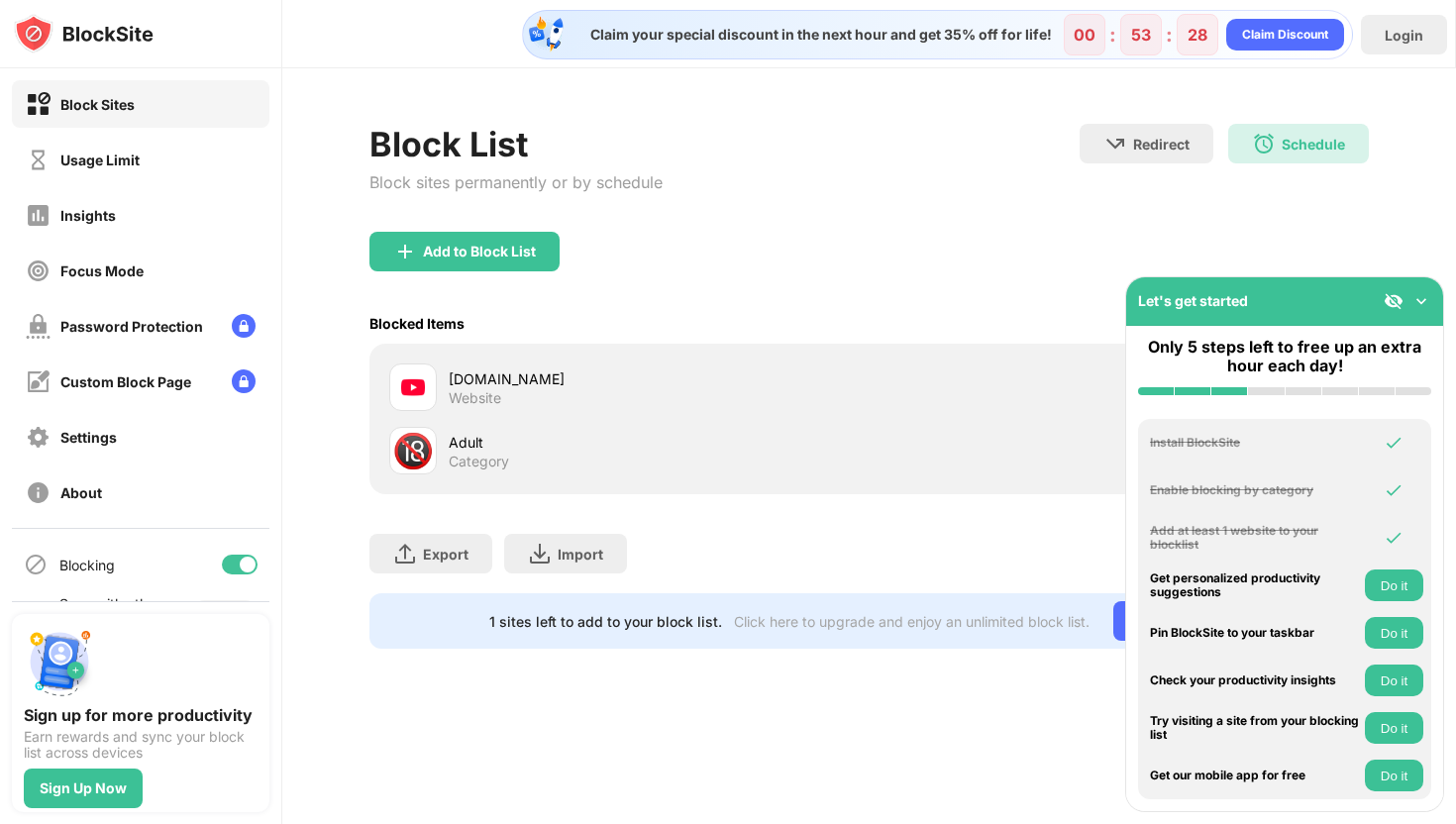 click at bounding box center (1421, 301) 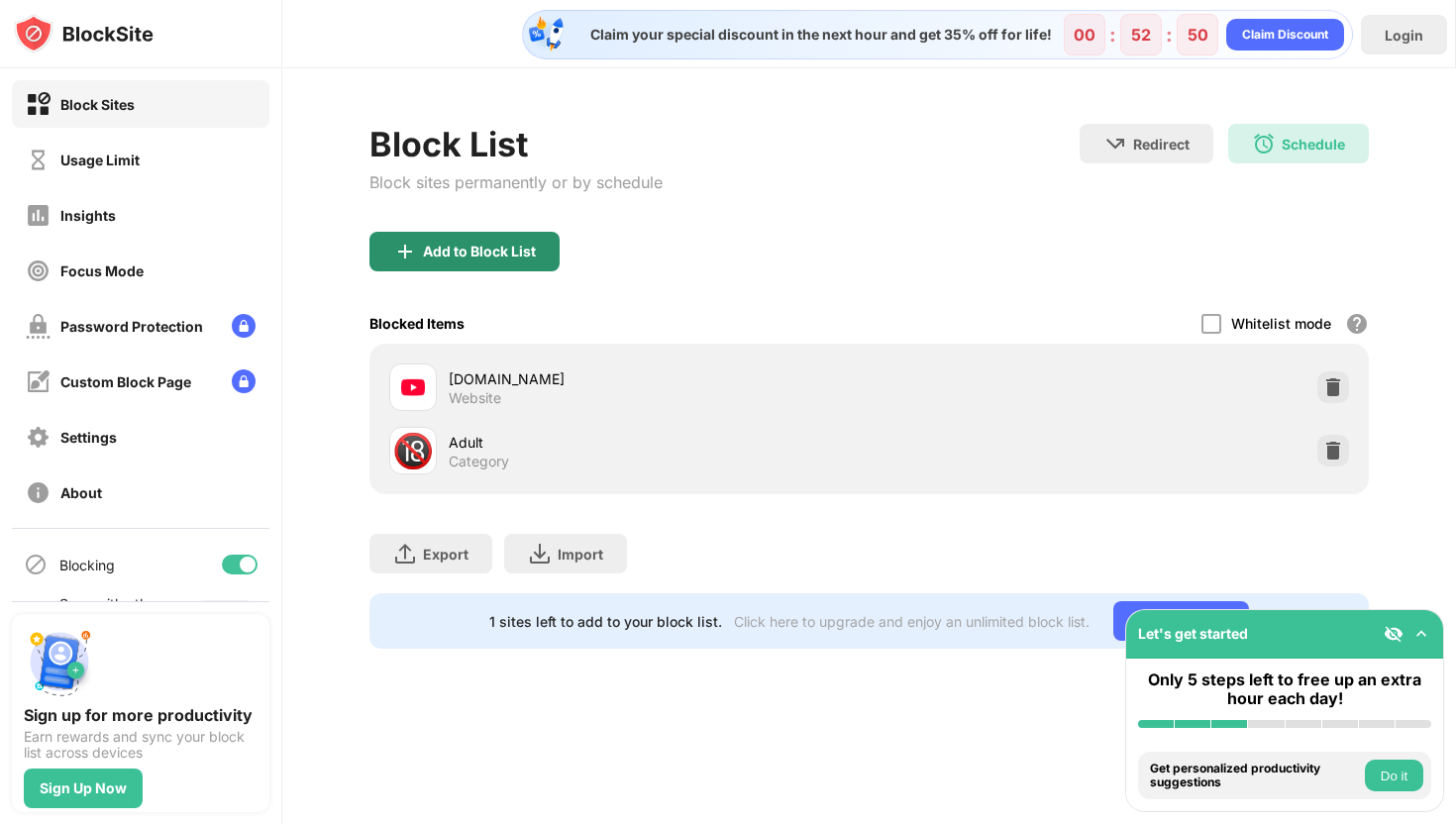 click on "Add to Block List" at bounding box center [479, 252] 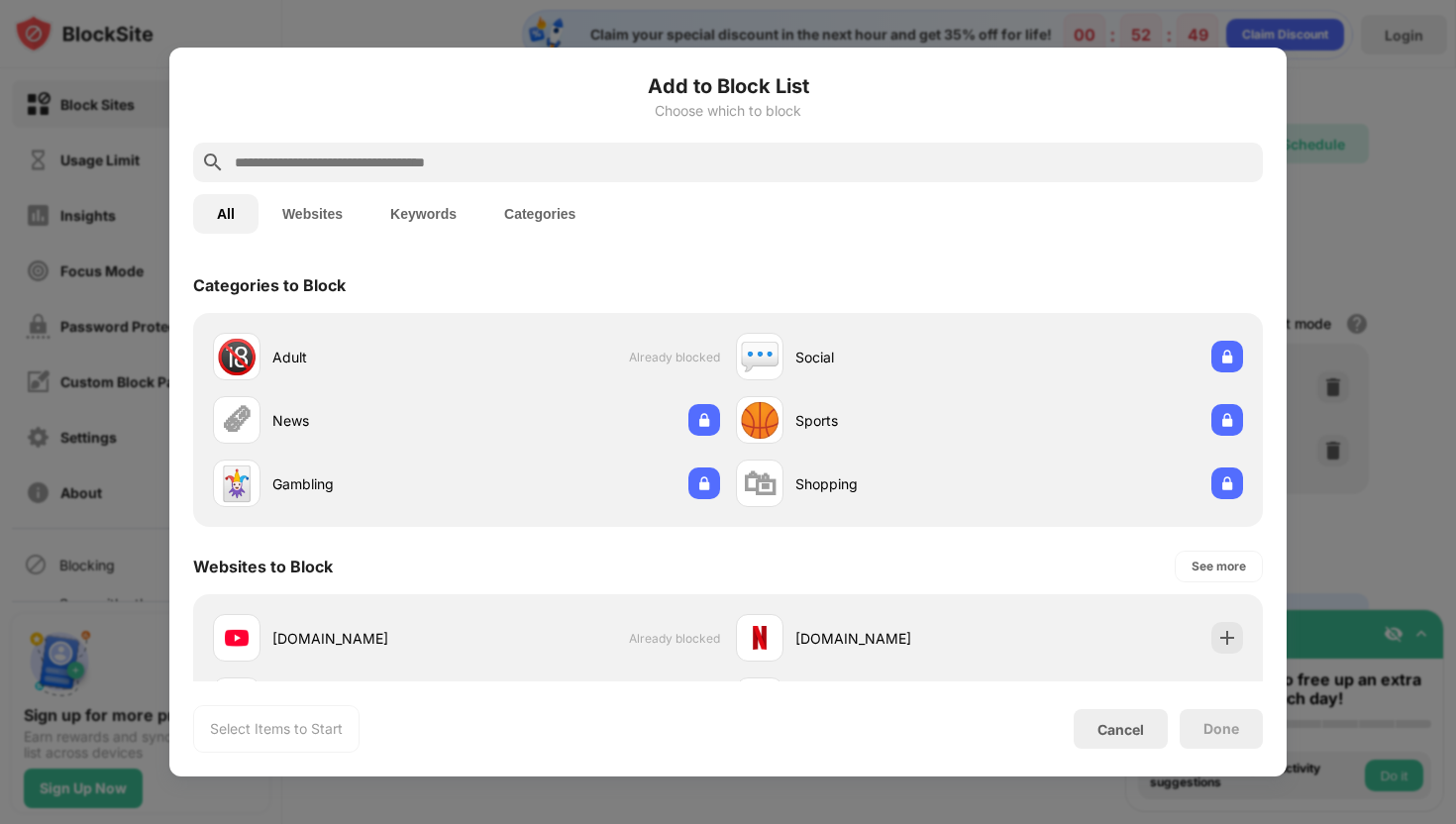 click at bounding box center [744, 162] 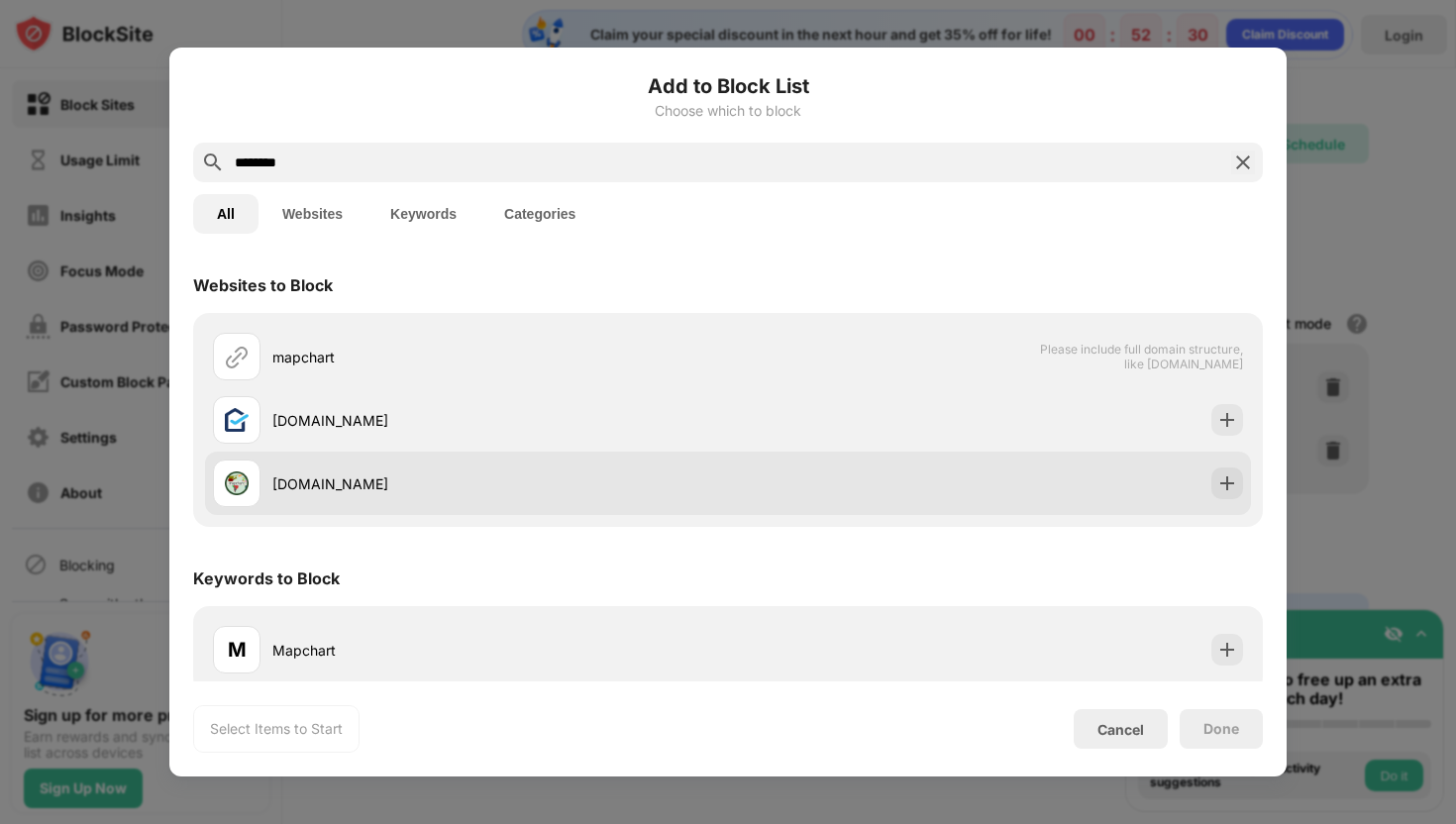click on "mapchart.net" at bounding box center [500, 483] 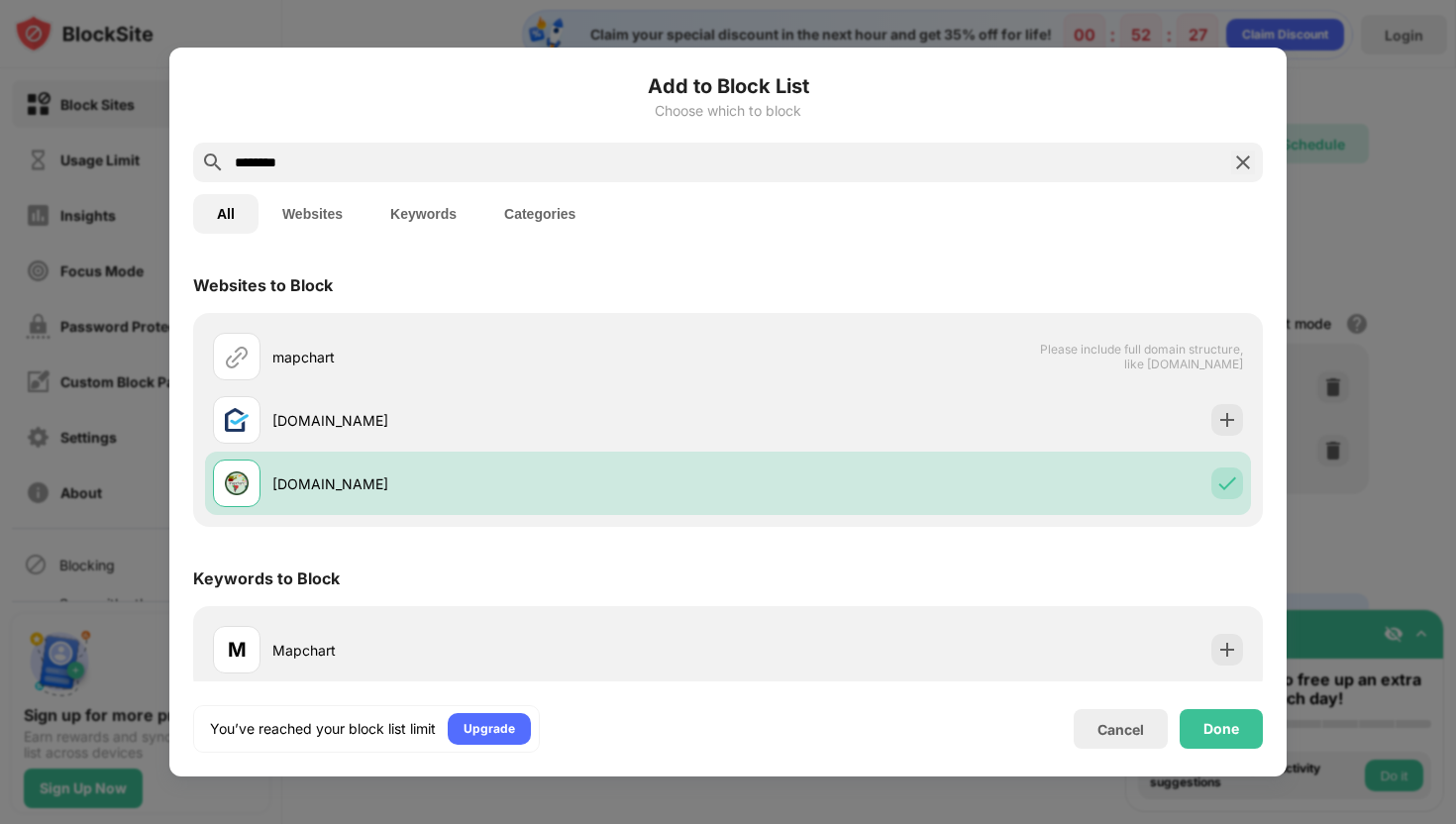 click on "********" at bounding box center (728, 162) 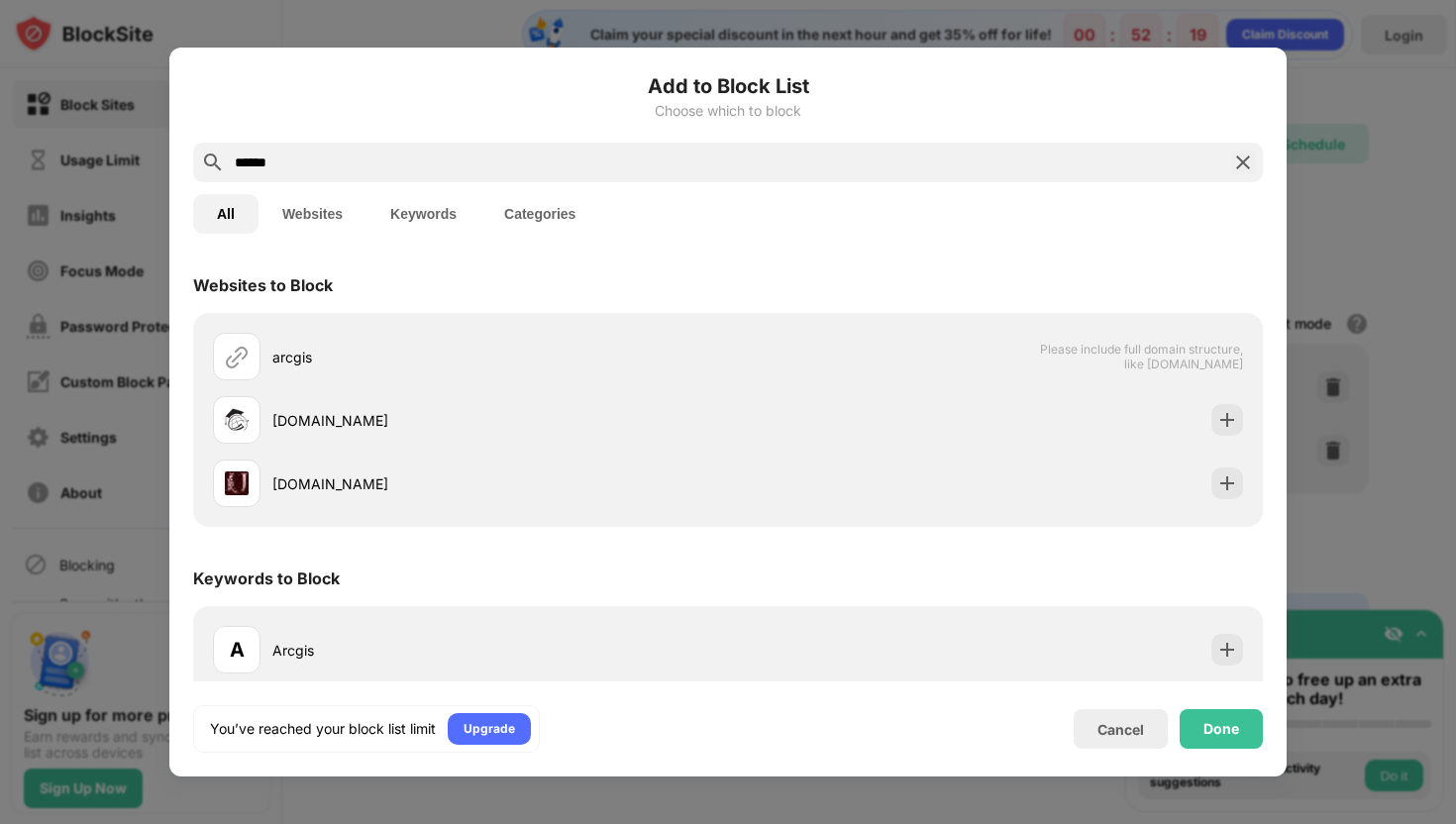 drag, startPoint x: 258, startPoint y: 161, endPoint x: 298, endPoint y: 160, distance: 40.0125 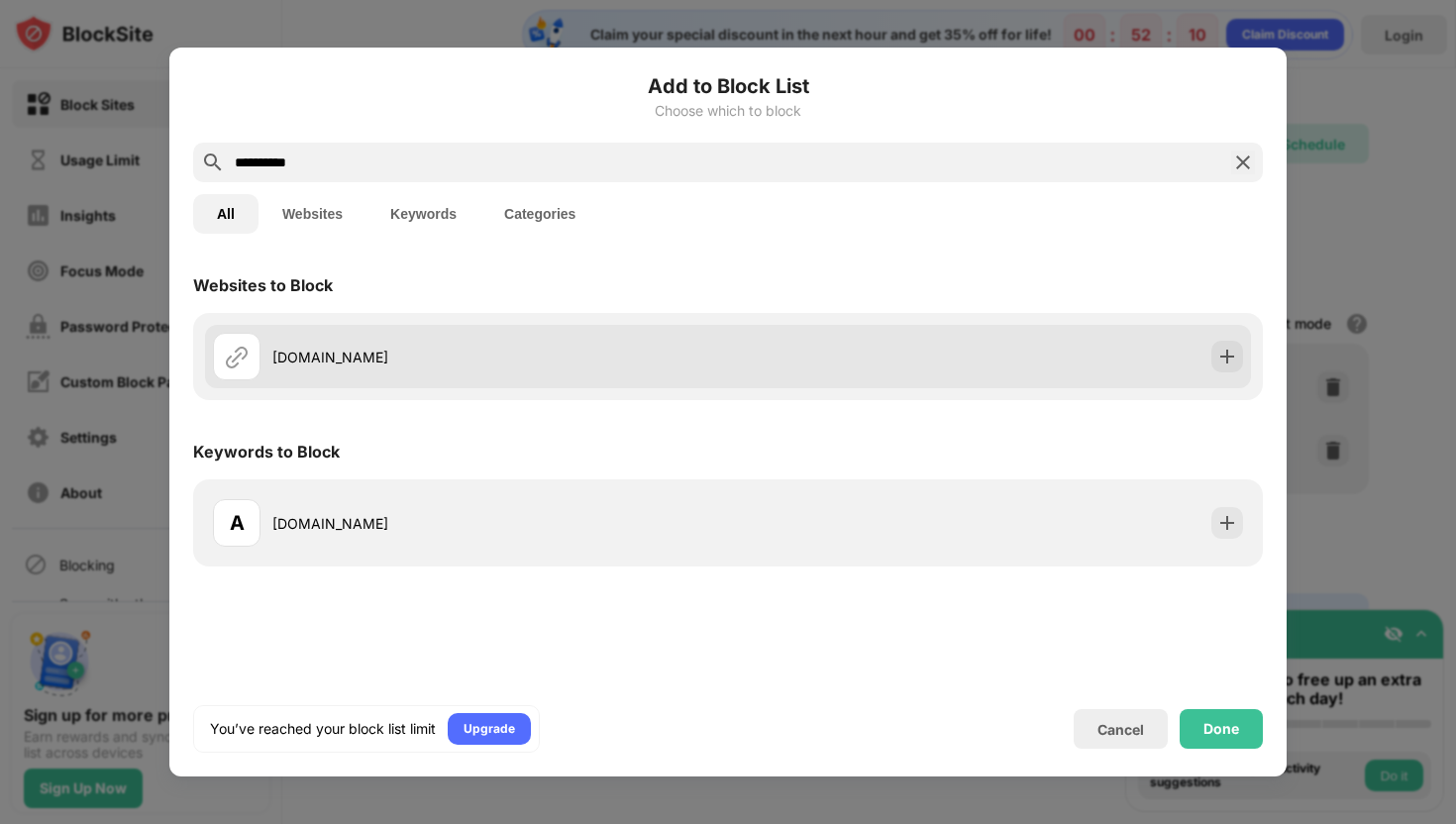 type on "**********" 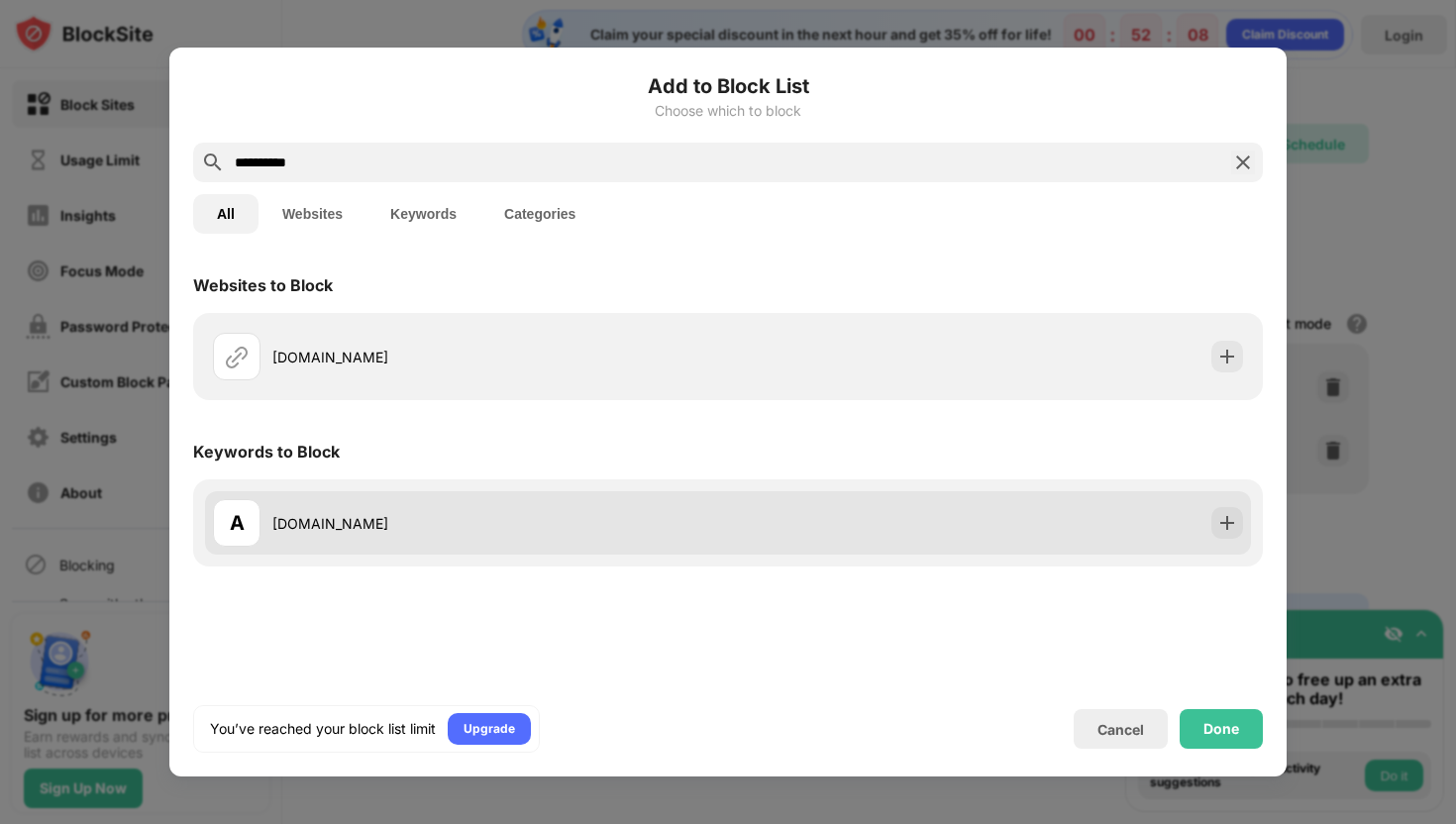 click on "ArcGIS.com" at bounding box center (500, 523) 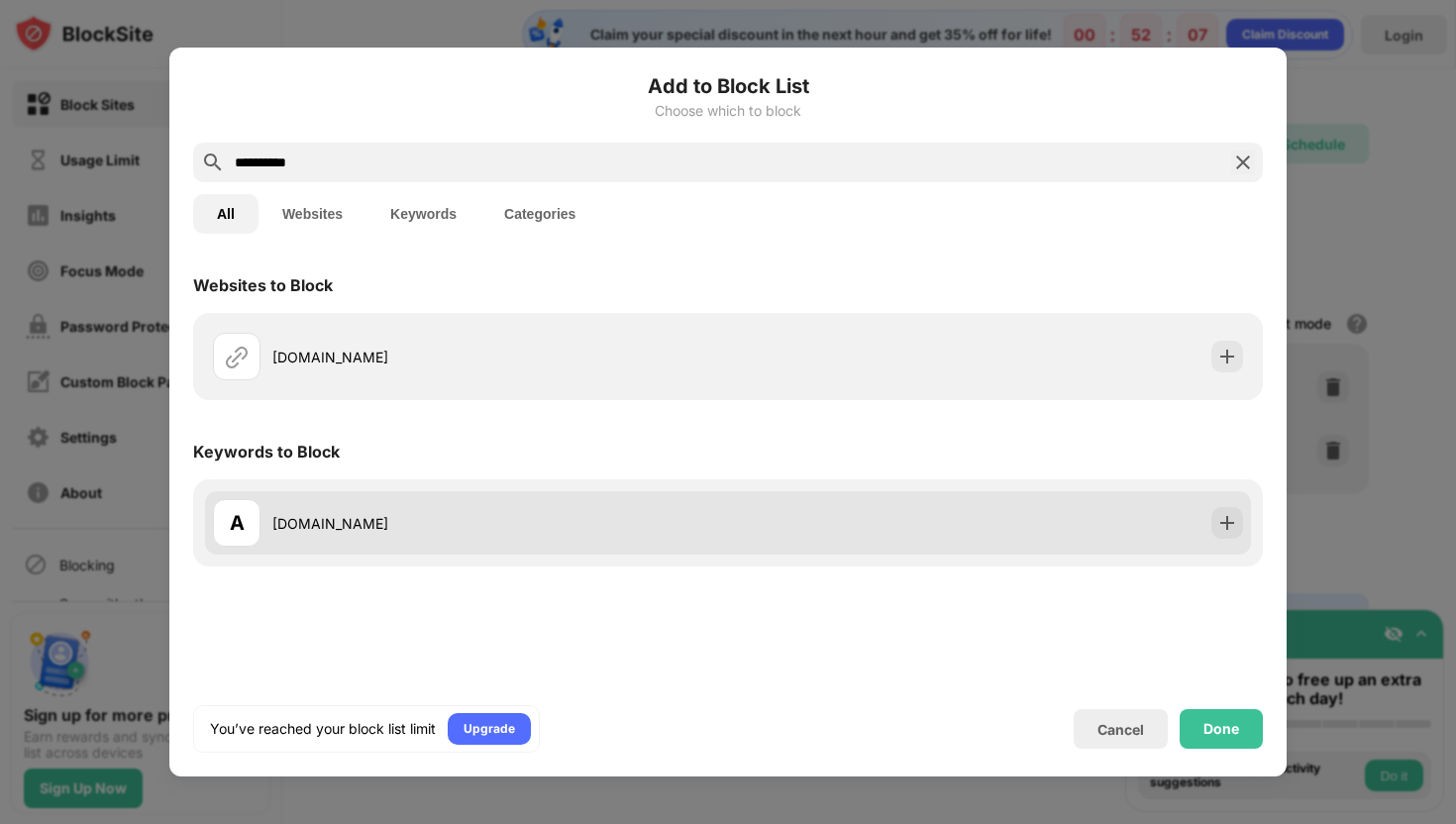 click on "ArcGIS.com" at bounding box center (500, 523) 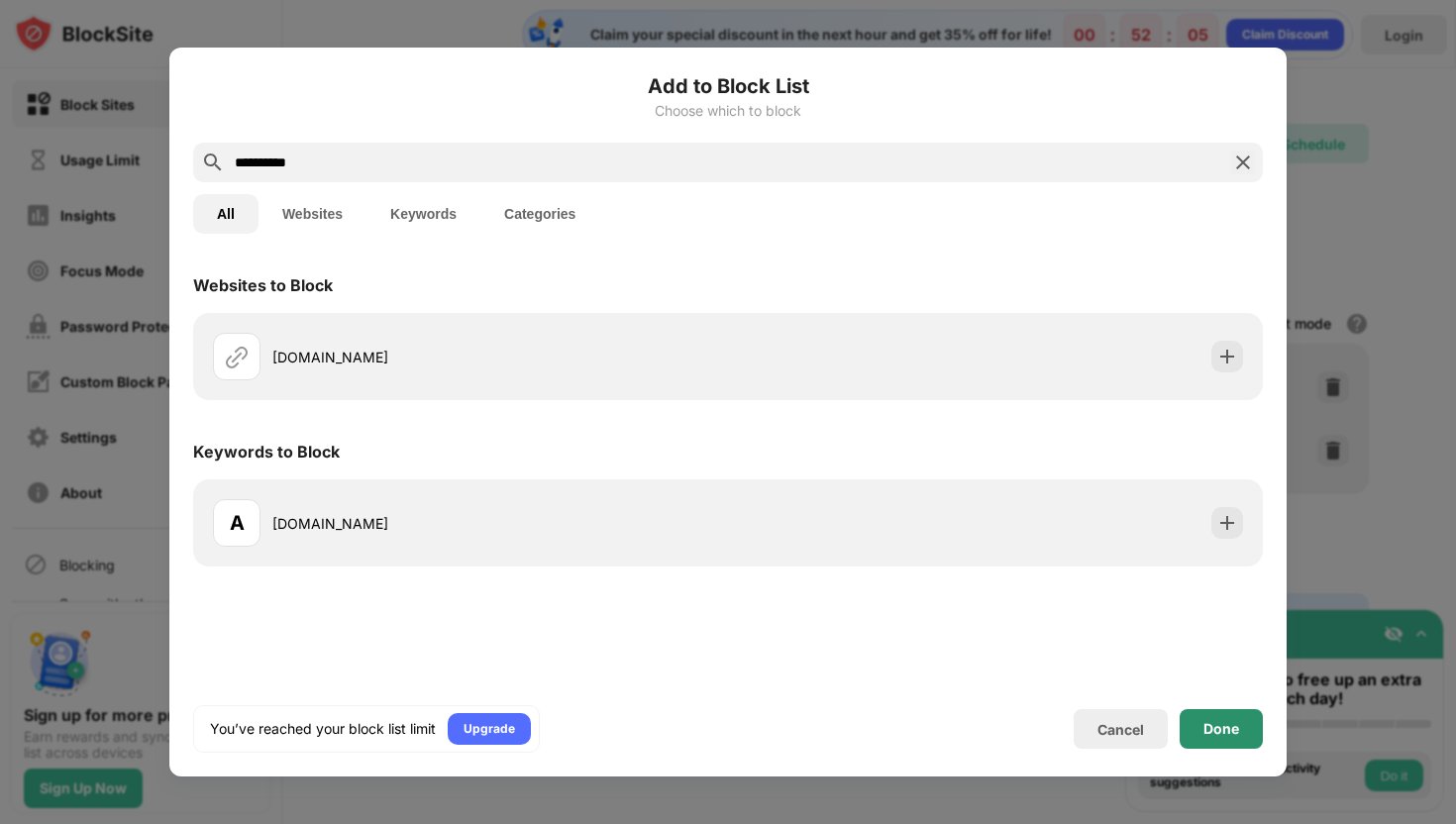 click on "Done" at bounding box center [1221, 729] 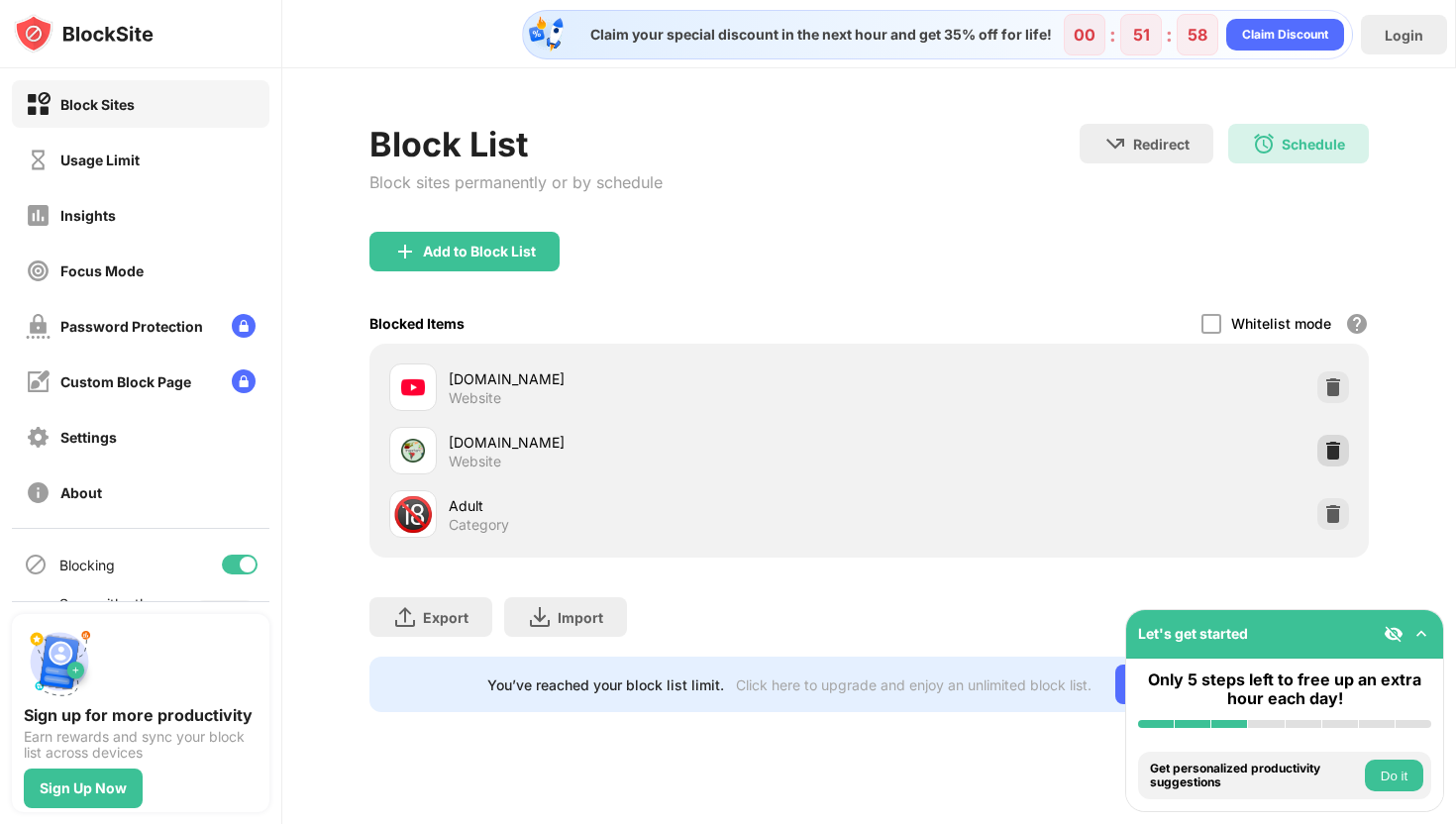 click at bounding box center (1333, 451) 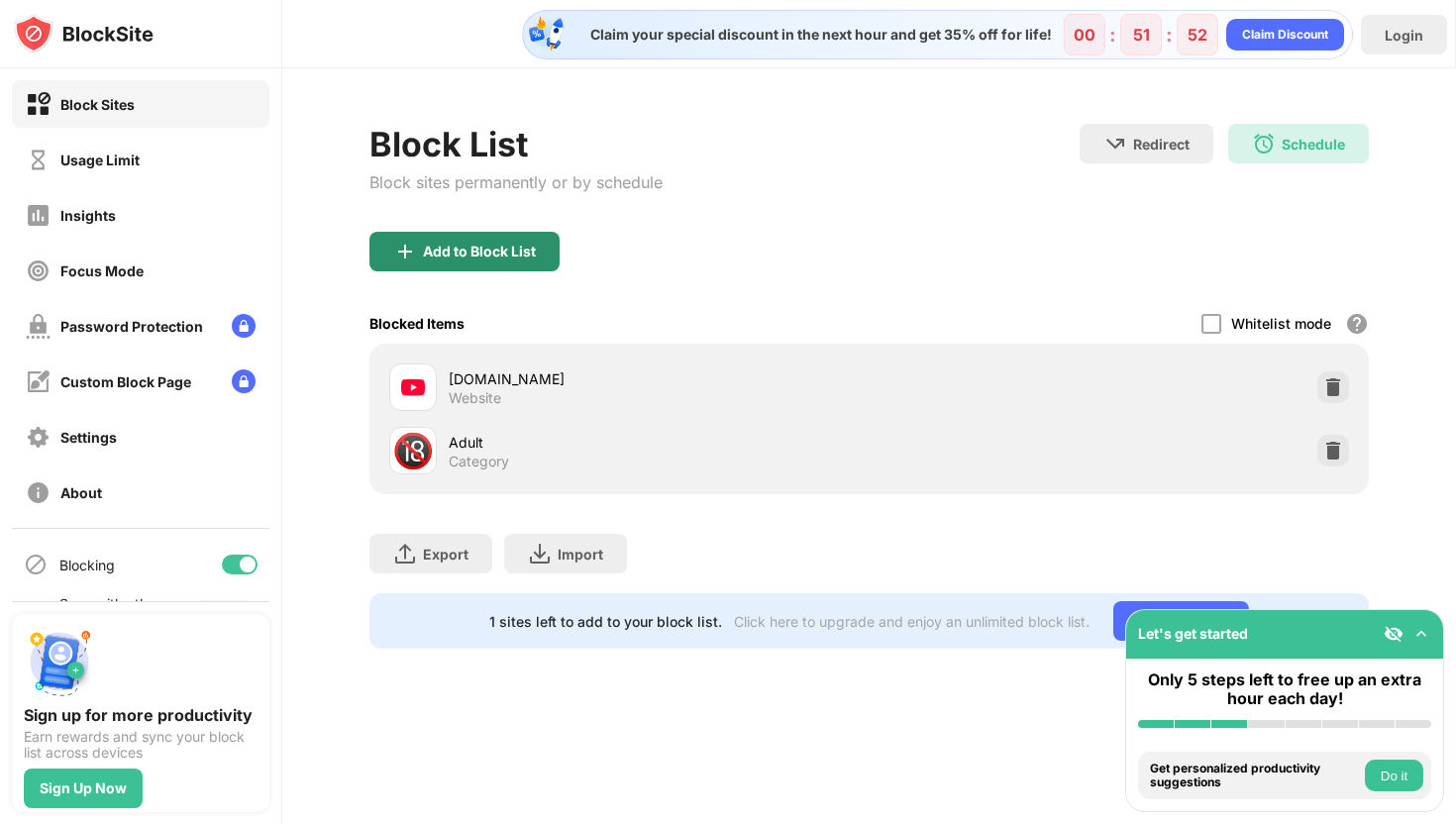 click on "Add to Block List" at bounding box center (465, 252) 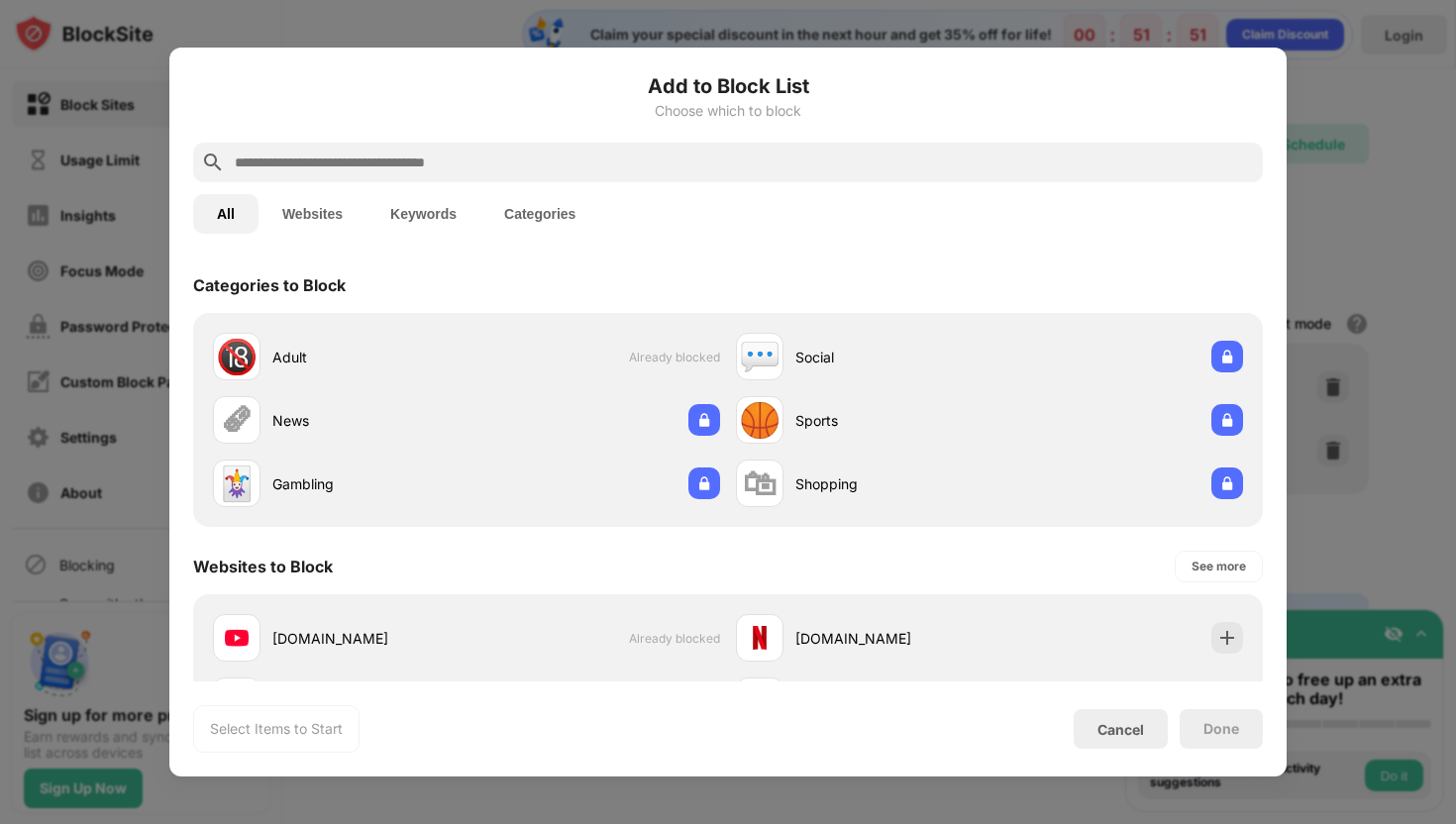 click at bounding box center [744, 162] 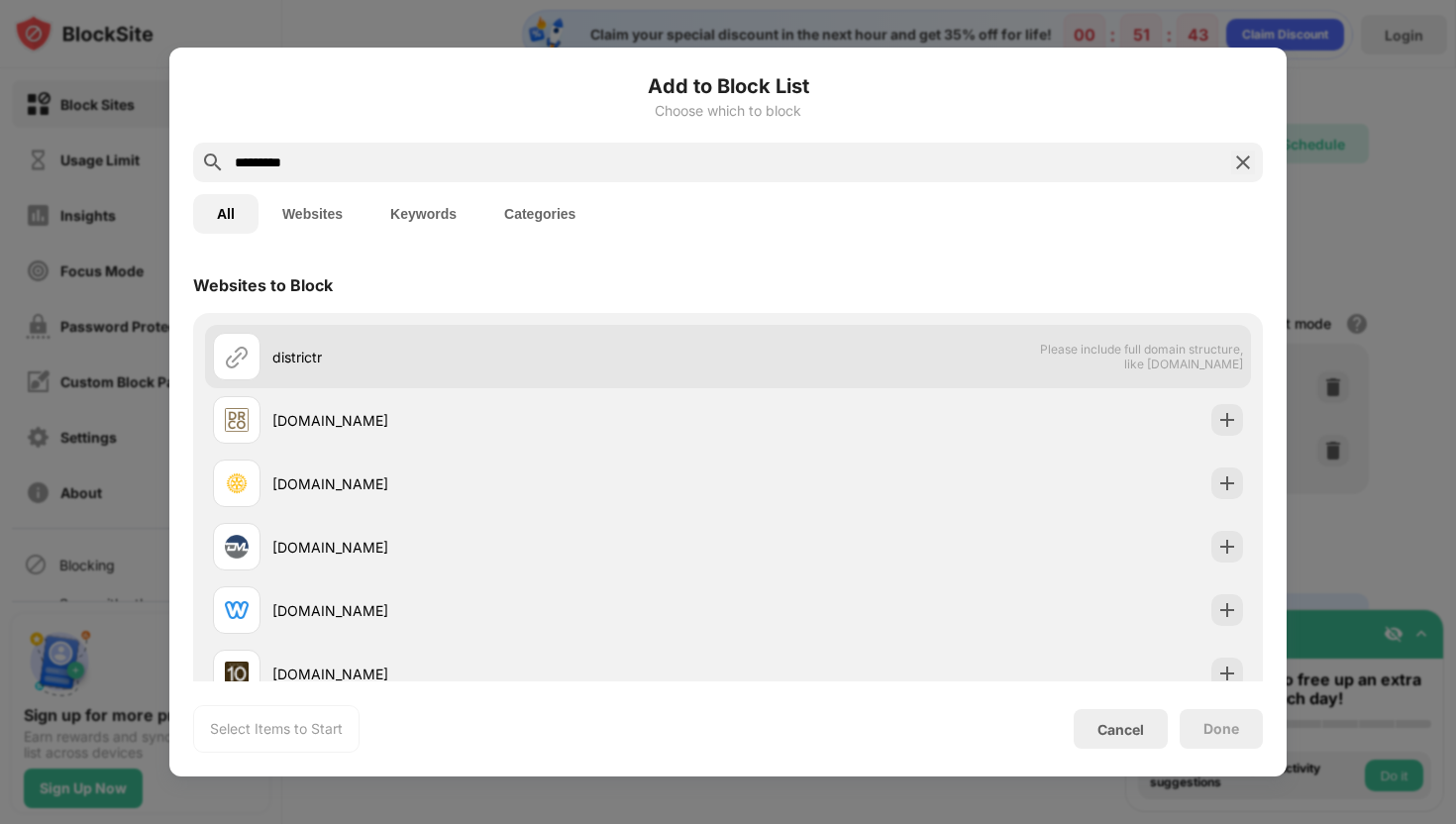 click on "districtr" at bounding box center [500, 357] 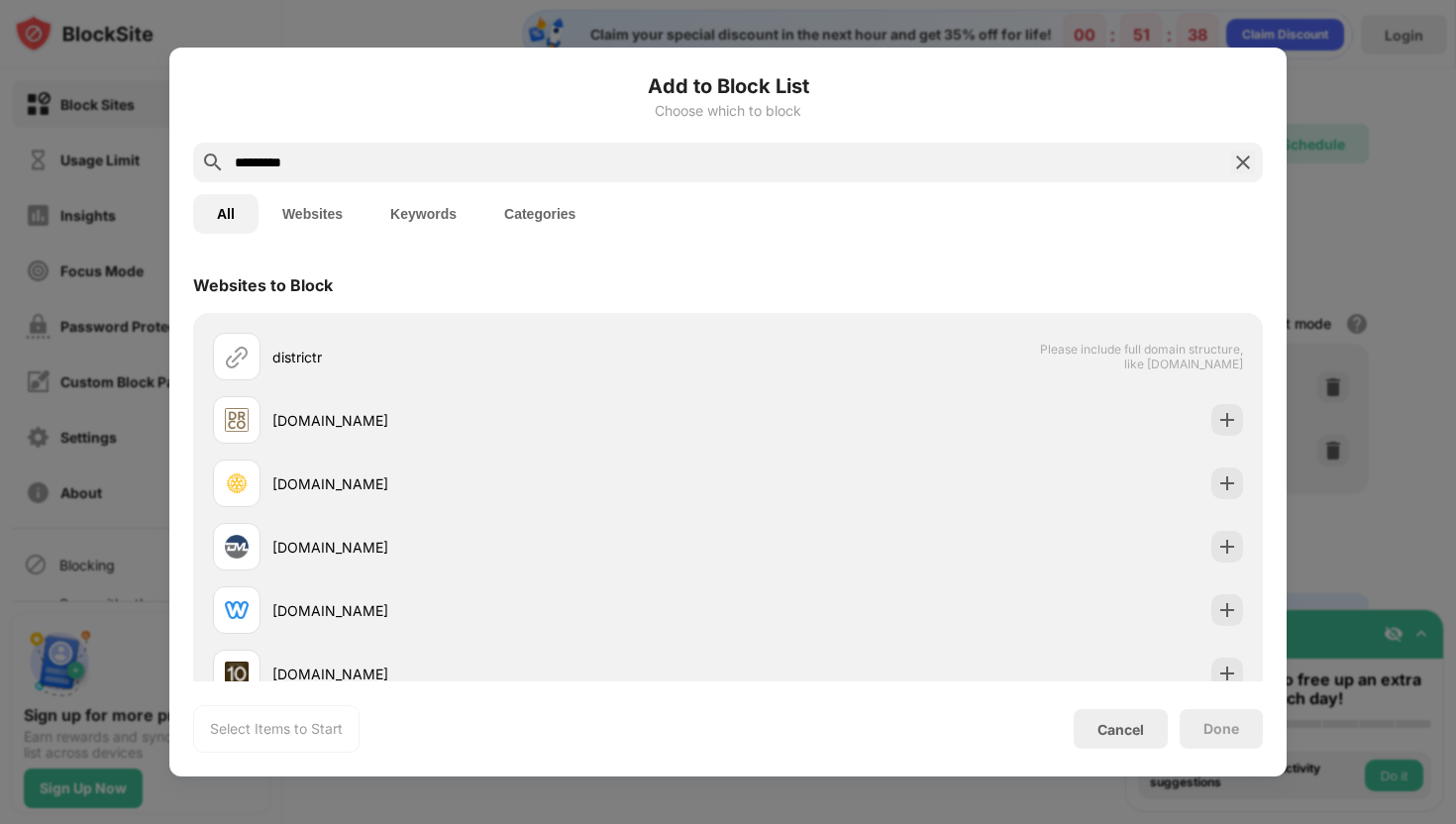 click on "*********" at bounding box center (728, 162) 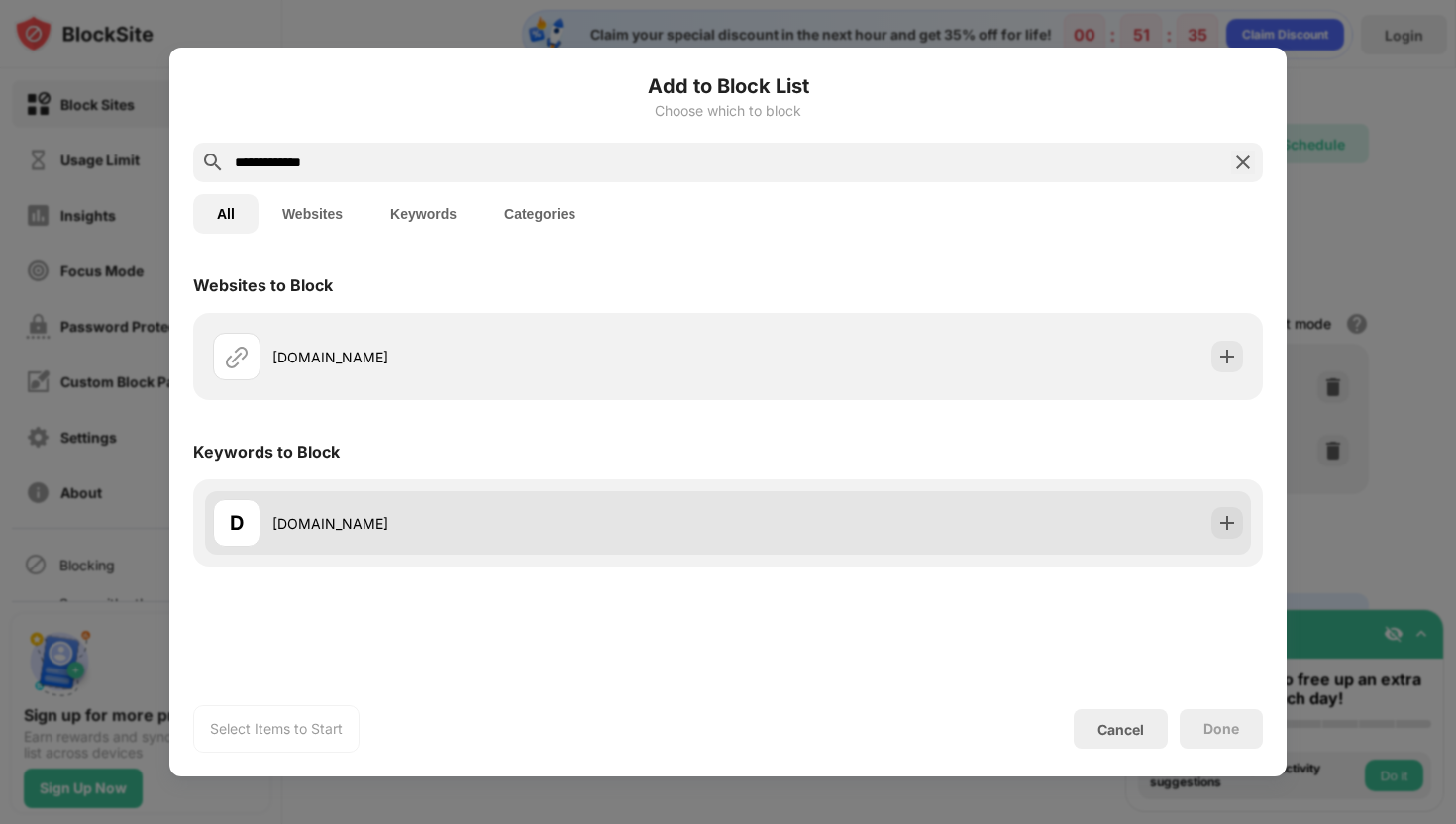 type on "**********" 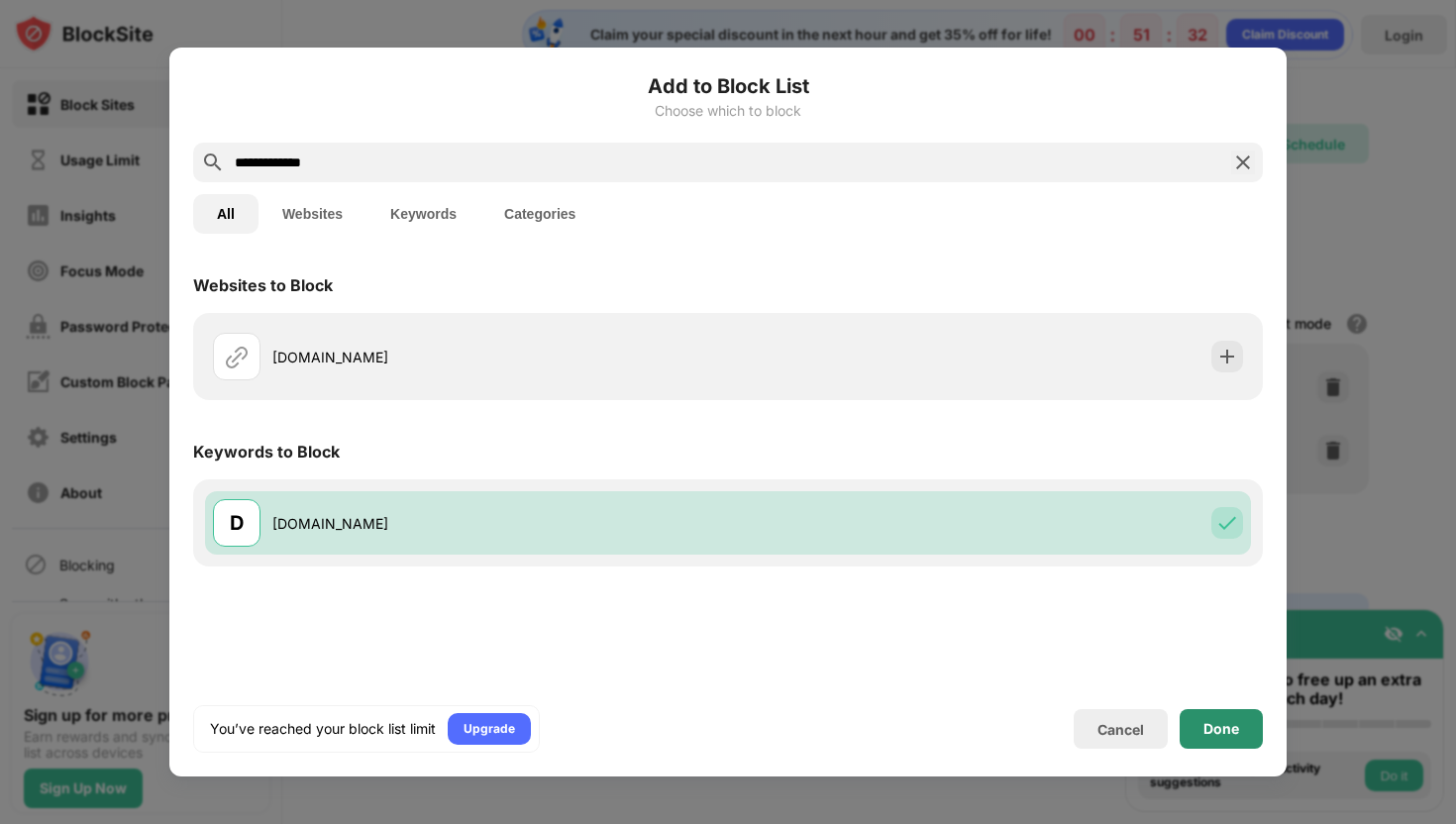 click on "Done" at bounding box center (1221, 729) 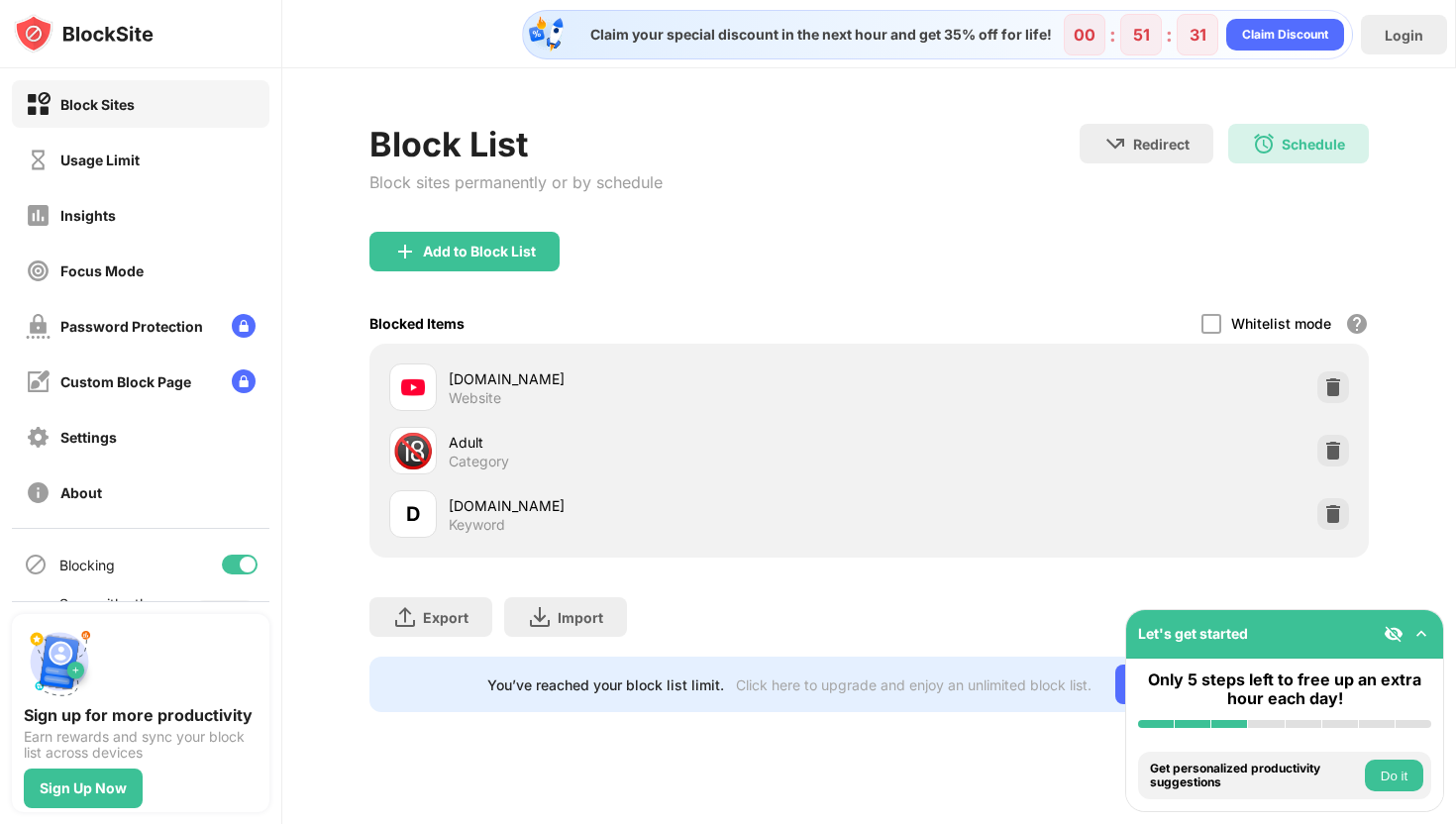 click on "Block List Block sites permanently or by schedule Redirect Choose a site to be redirected to when blocking is active Schedule 00:00 to 09:00 Every Day Add to Block List Blocked Items Whitelist mode Block all websites except for those in your whitelist. Whitelist Mode only works with URLs and won't include categories or keywords. youtube.com Website 🔞 Adult Category D Districtr.org Keyword Export Export Files (for websites items only) Import Import Files (for websites items only) You’ve reached your block list limit. Click here to upgrade and enjoy an unlimited block list. Go Unlimited" at bounding box center [869, 418] 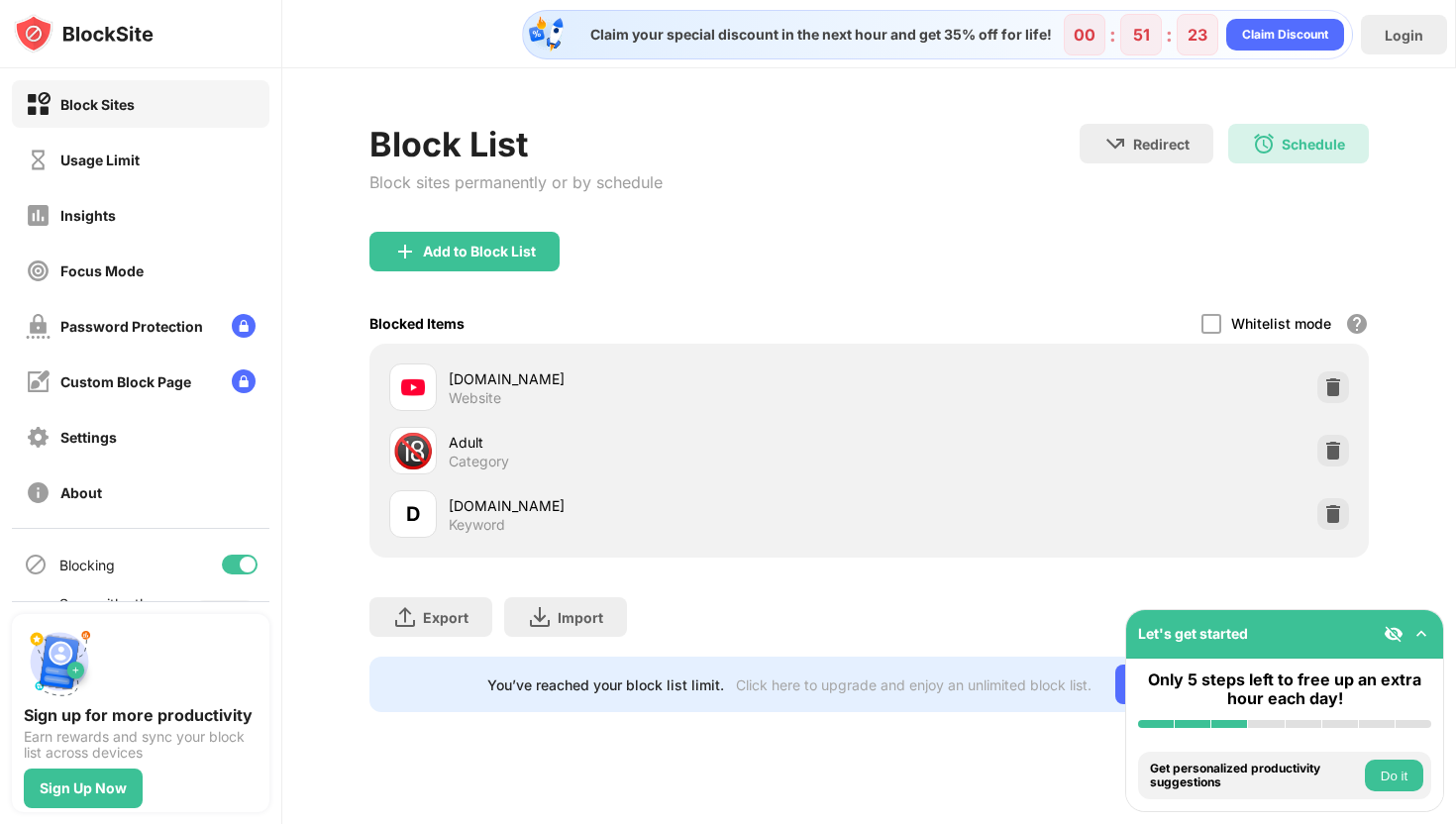 click on "Block List Block sites permanently or by schedule Redirect Choose a site to be redirected to when blocking is active Schedule 00:00 to 09:00 Every Day Add to Block List Blocked Items Whitelist mode Block all websites except for those in your whitelist. Whitelist Mode only works with URLs and won't include categories or keywords. youtube.com Website 🔞 Adult Category D Districtr.org Keyword Export Export Files (for websites items only) Import Import Files (for websites items only) You’ve reached your block list limit. Click here to upgrade and enjoy an unlimited block list. Go Unlimited" at bounding box center (869, 418) 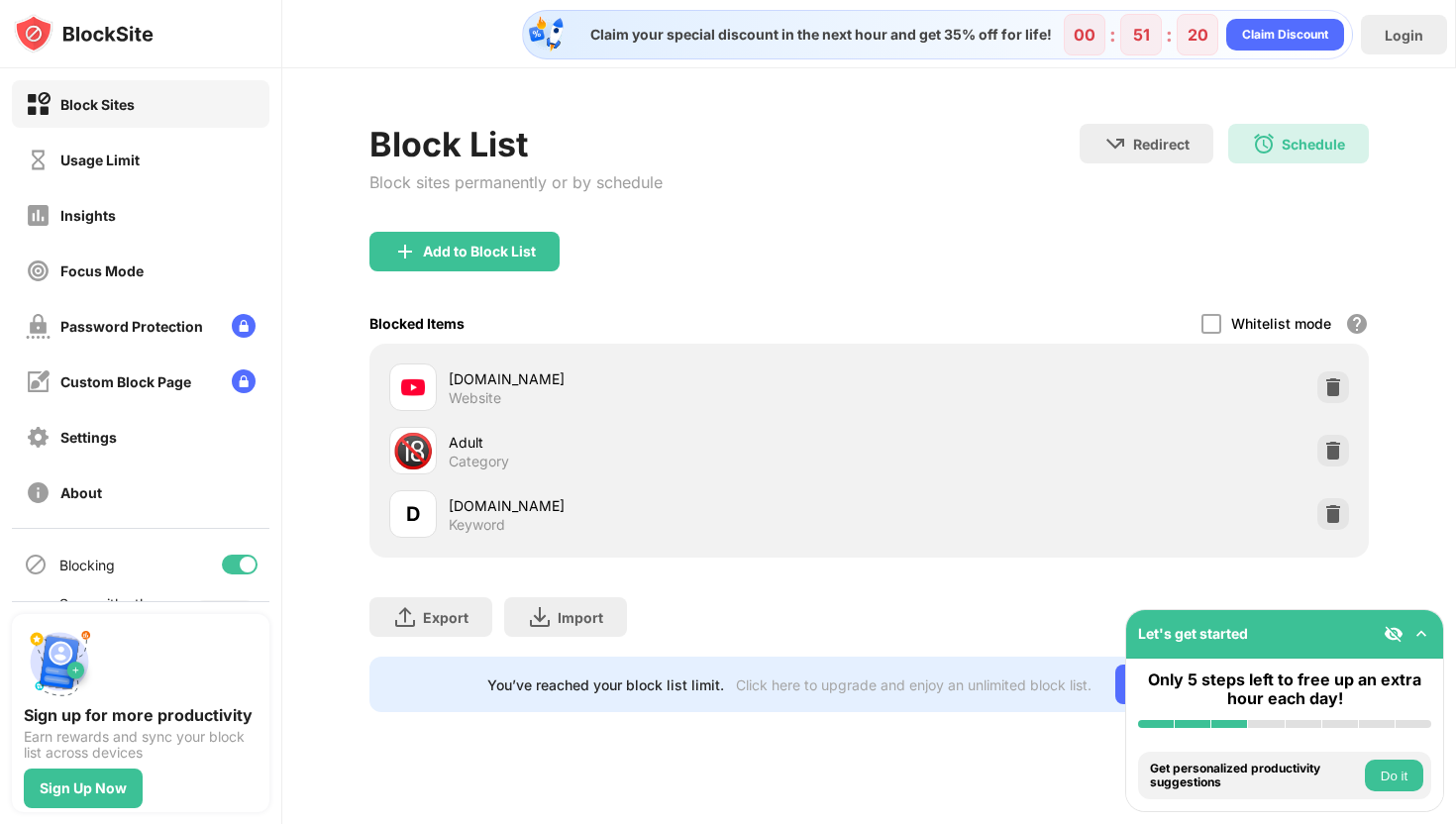 click on "Districtr.org" at bounding box center [659, 505] 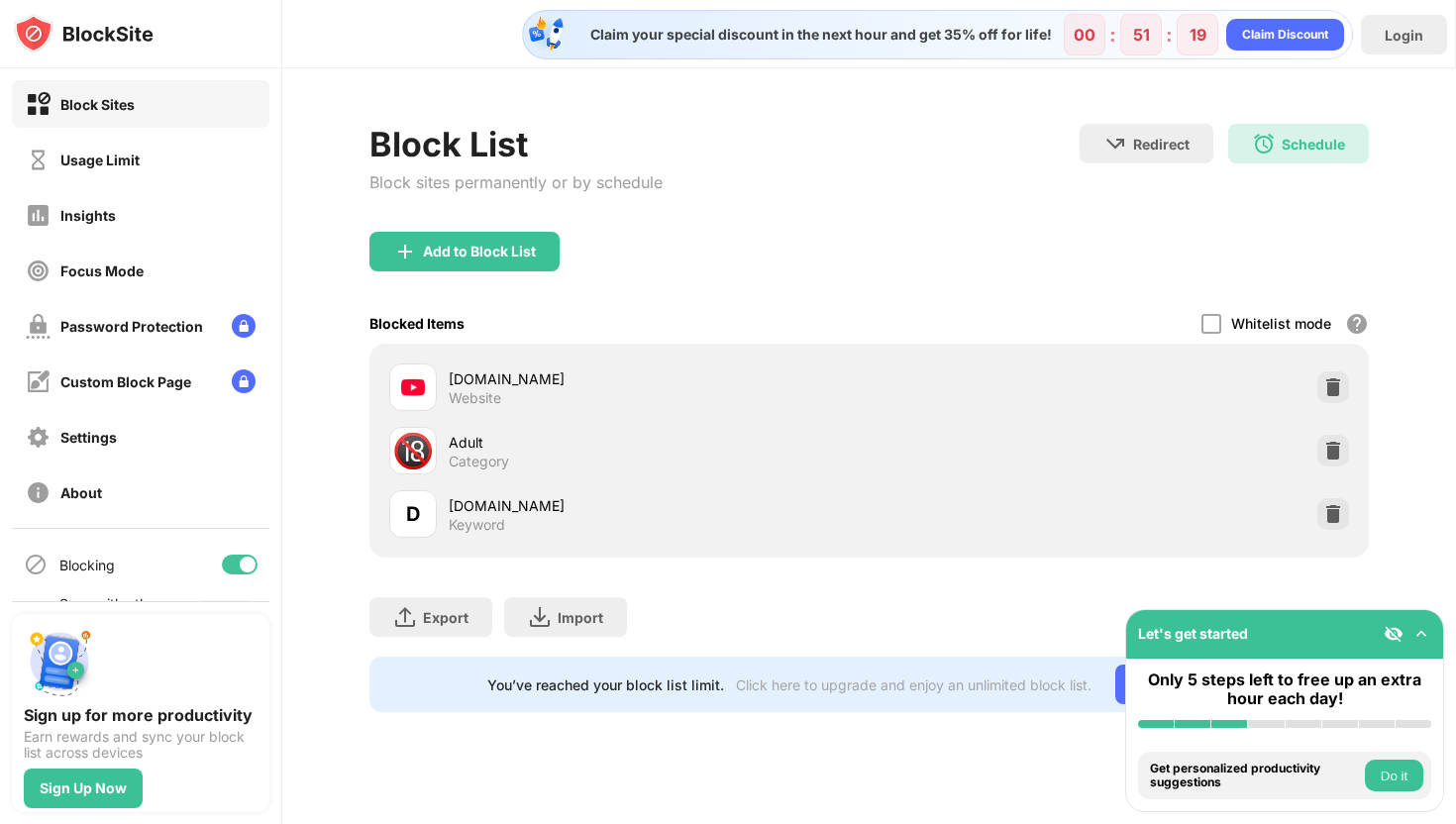 click on "Block List Block sites permanently or by schedule Redirect Choose a site to be redirected to when blocking is active Schedule 00:00 to 09:00 Every Day Add to Block List Blocked Items Whitelist mode Block all websites except for those in your whitelist. Whitelist Mode only works with URLs and won't include categories or keywords. youtube.com Website 🔞 Adult Category D Districtr.org Keyword Export Export Files (for websites items only) Import Import Files (for websites items only) You’ve reached your block list limit. Click here to upgrade and enjoy an unlimited block list. Go Unlimited" at bounding box center [869, 418] 